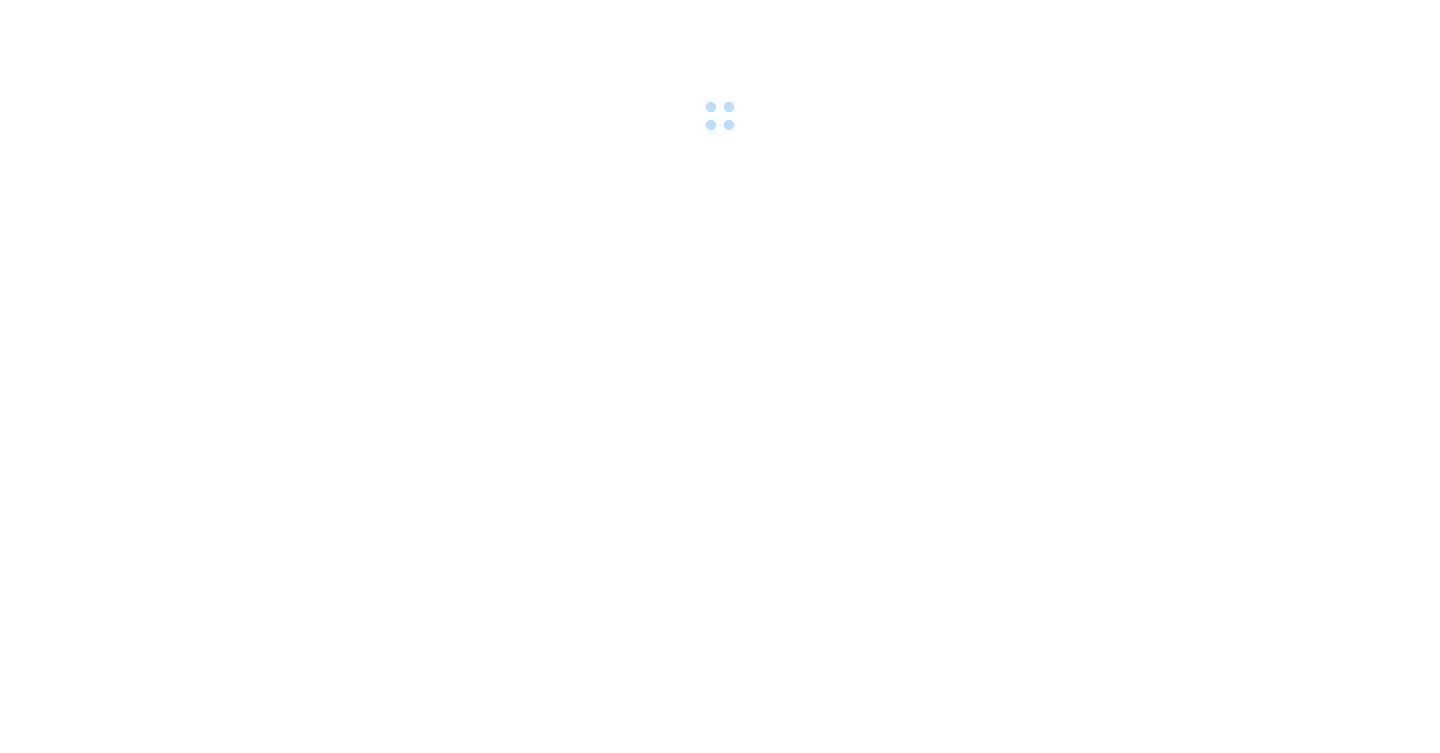 scroll, scrollTop: 0, scrollLeft: 0, axis: both 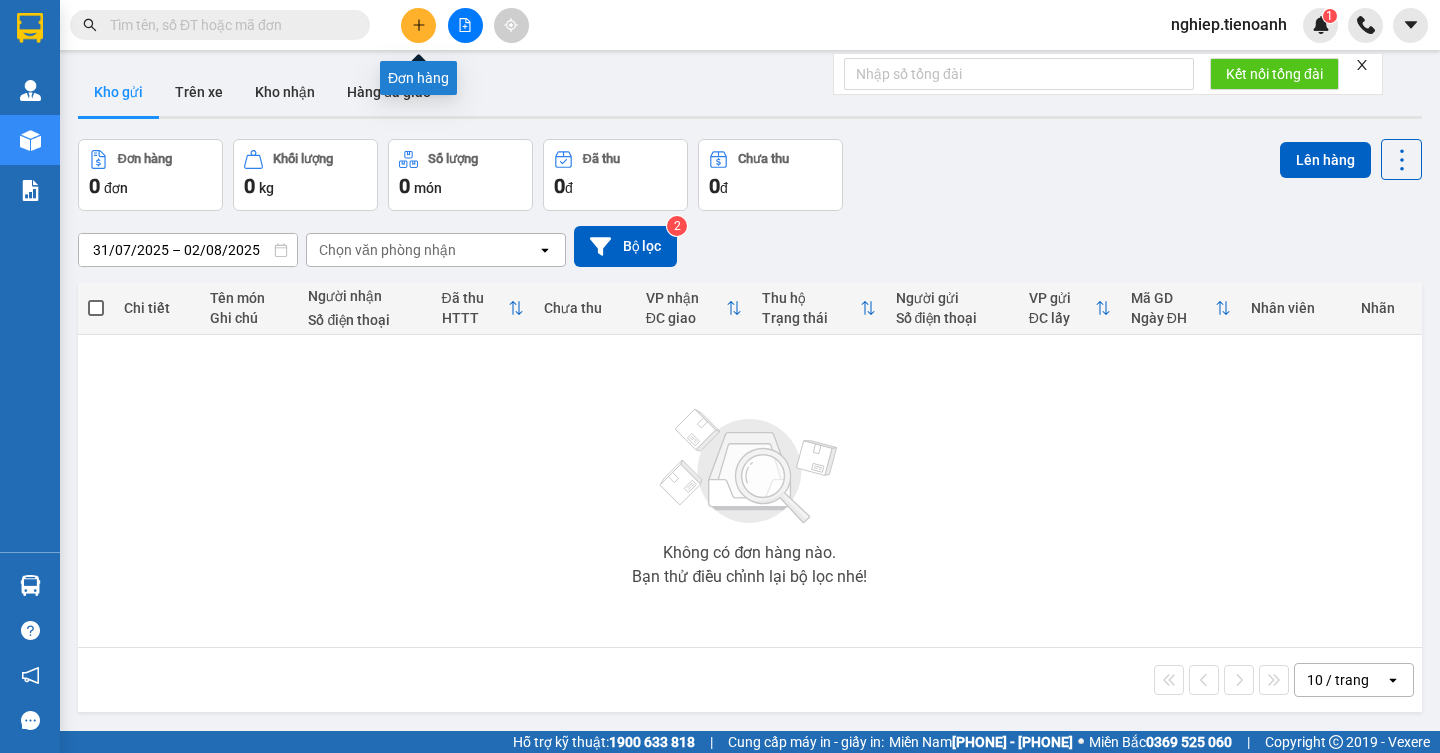 click at bounding box center [418, 25] 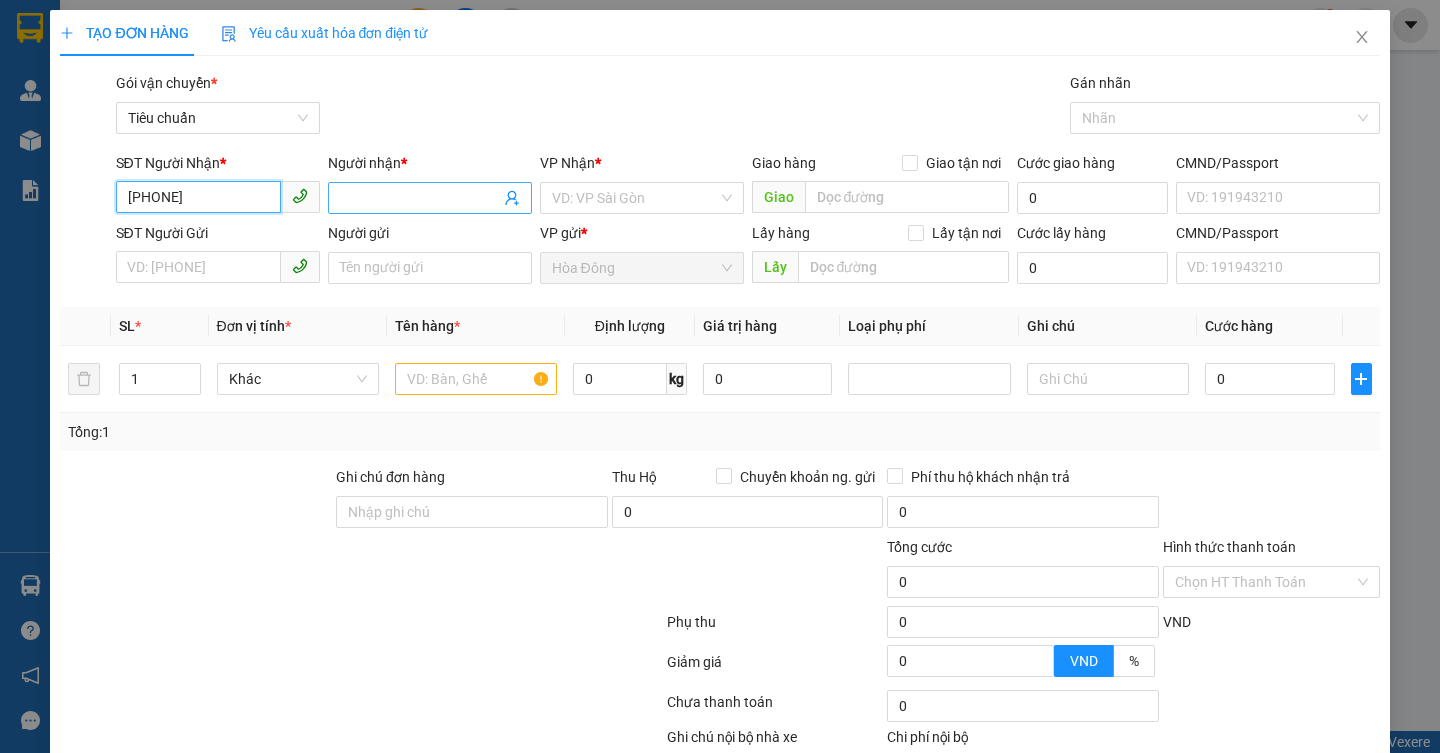 type on "[PHONE]" 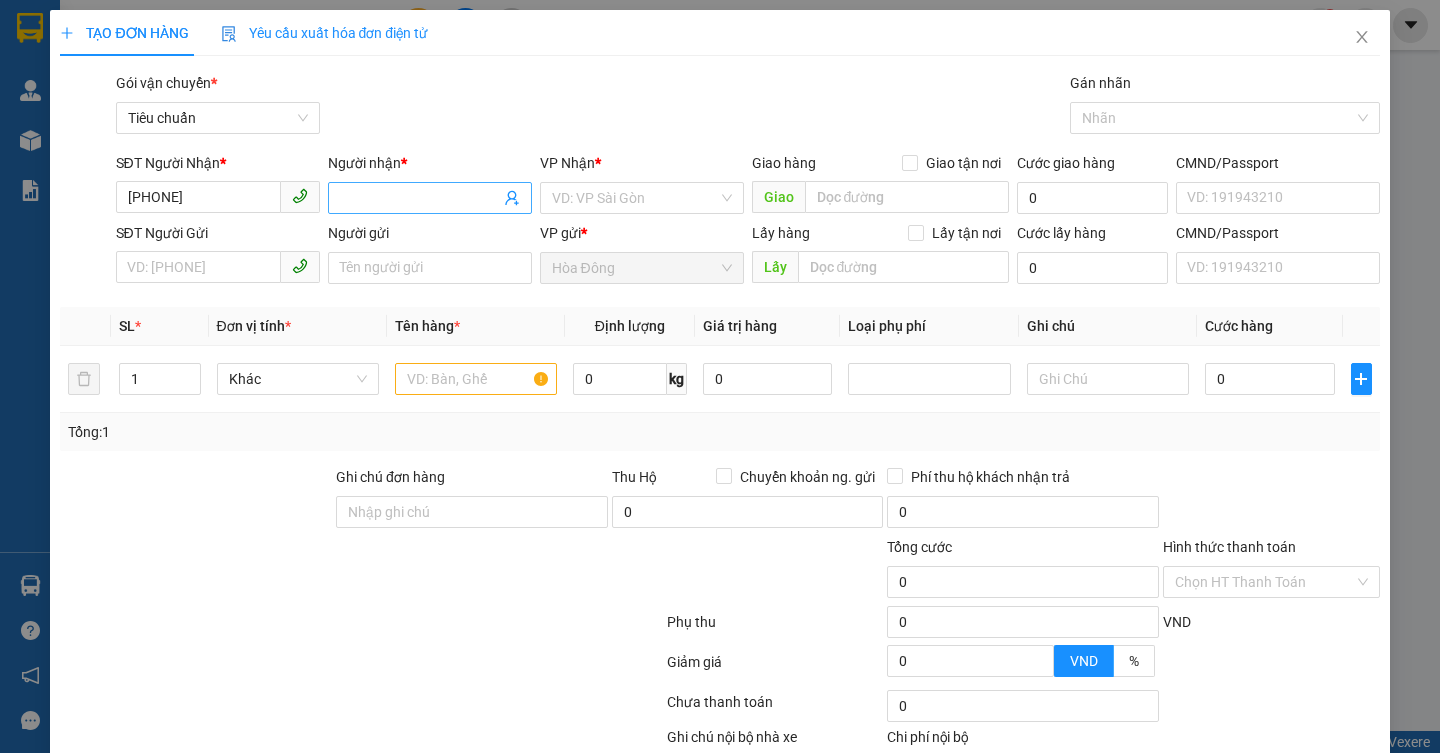click on "Người nhận  *" at bounding box center (420, 198) 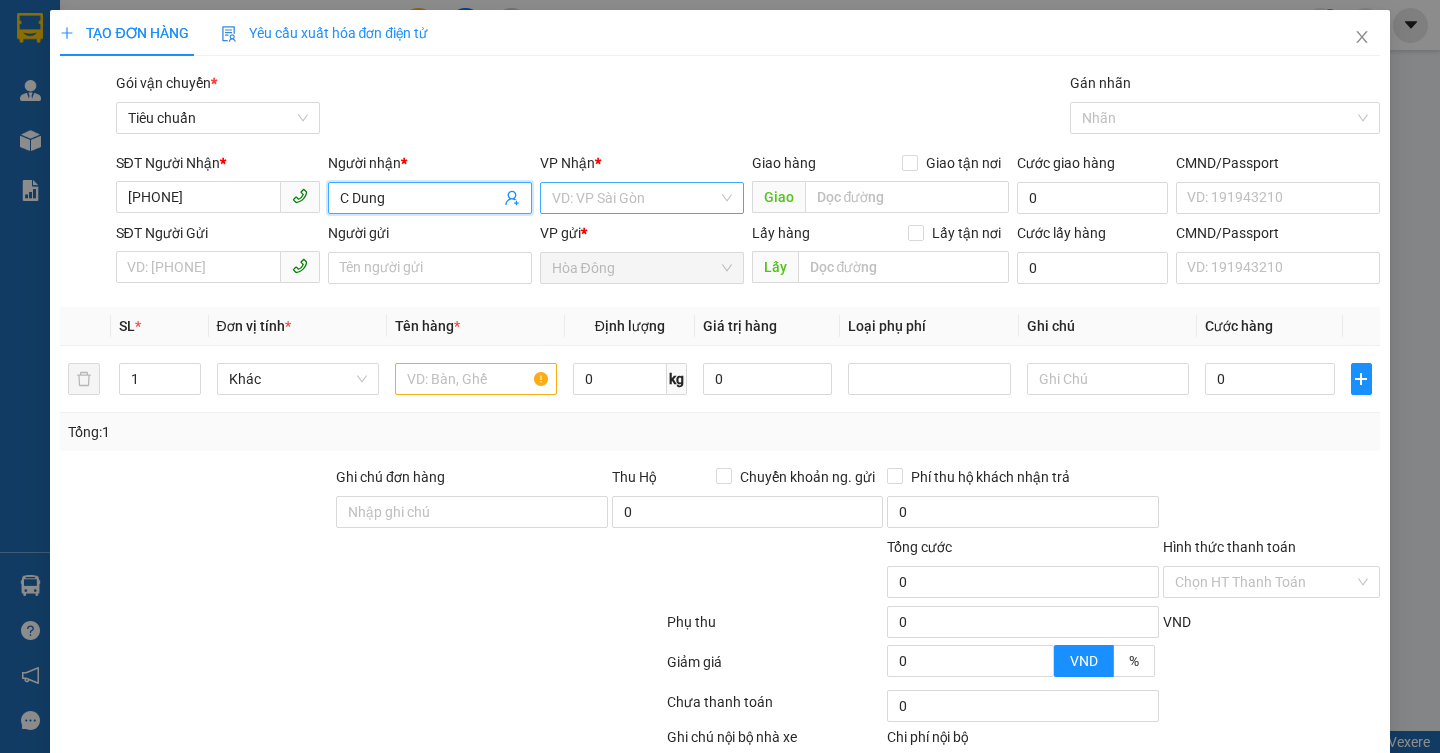 type on "C Dung" 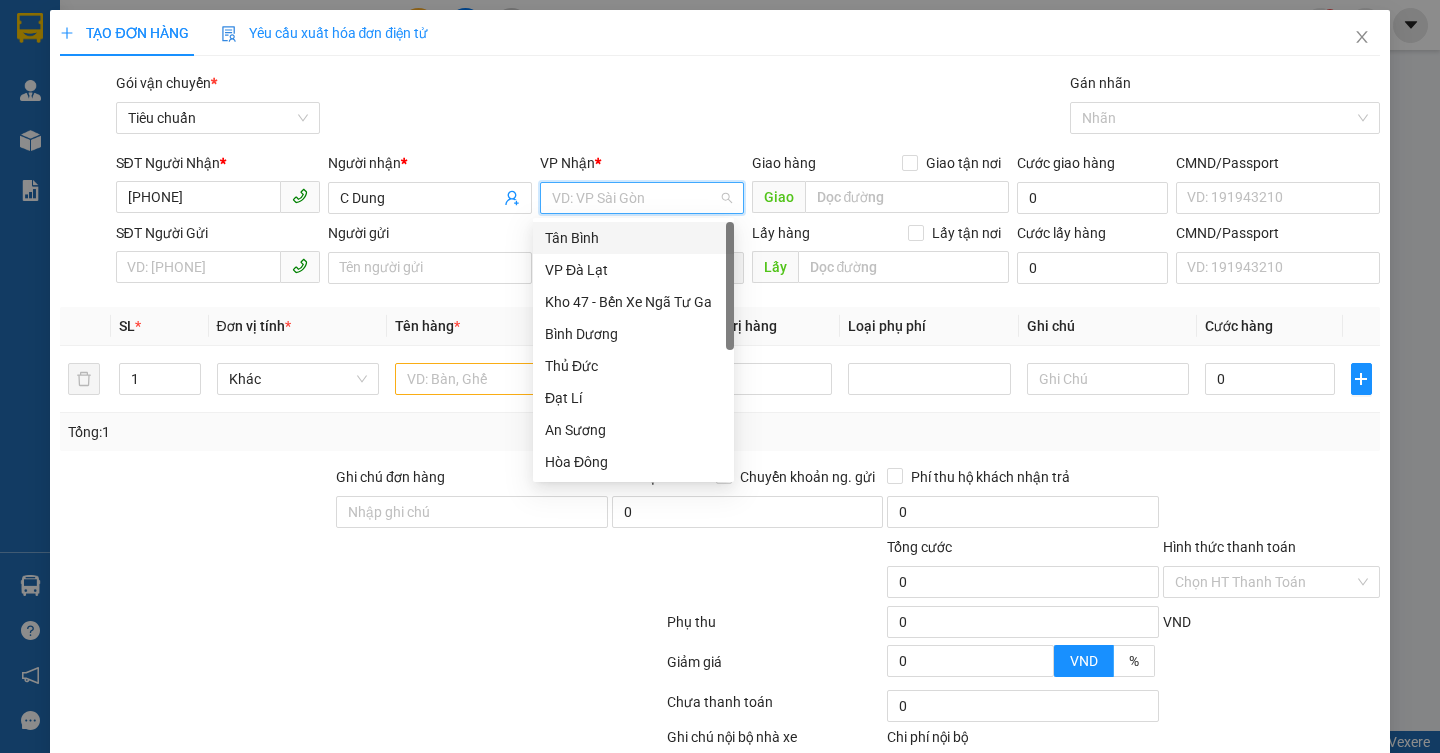 click on "Tân Bình" at bounding box center [633, 238] 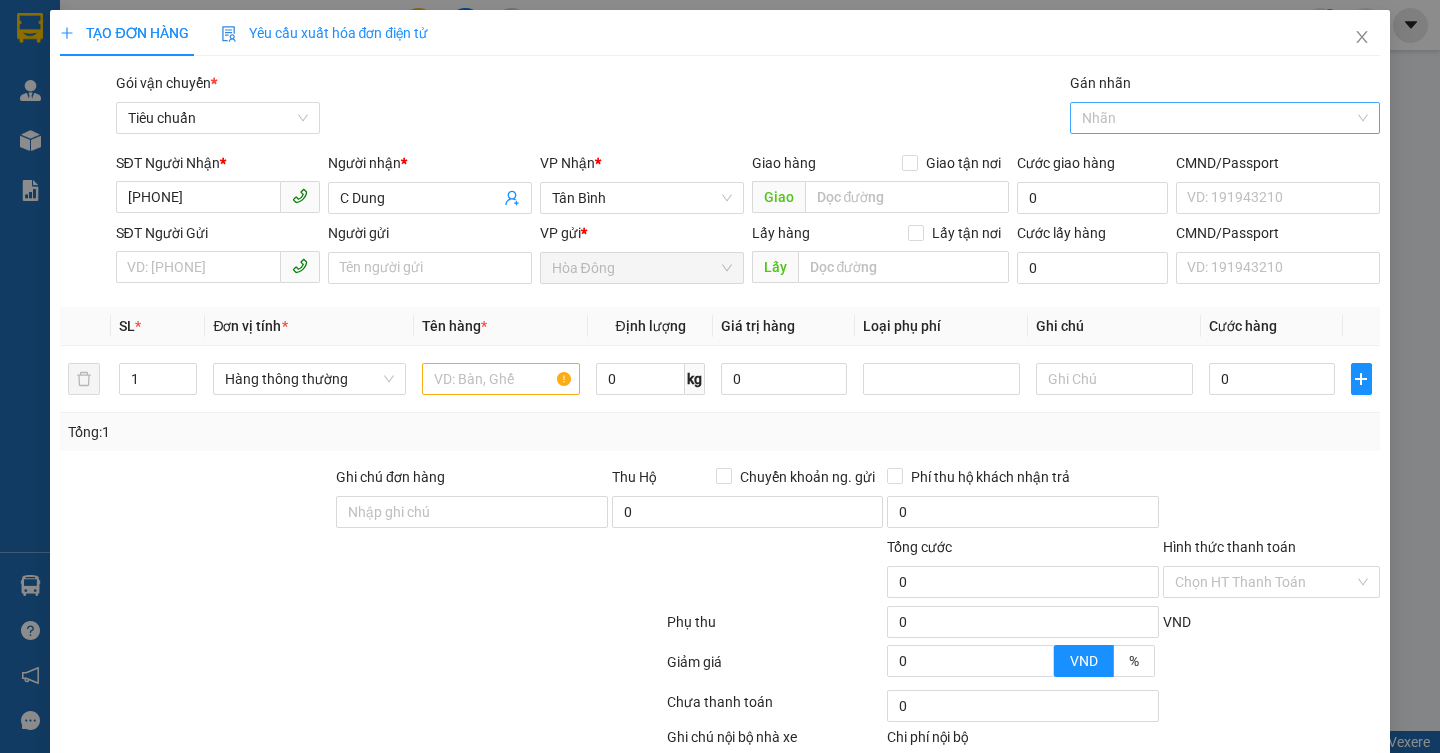 click at bounding box center (1215, 118) 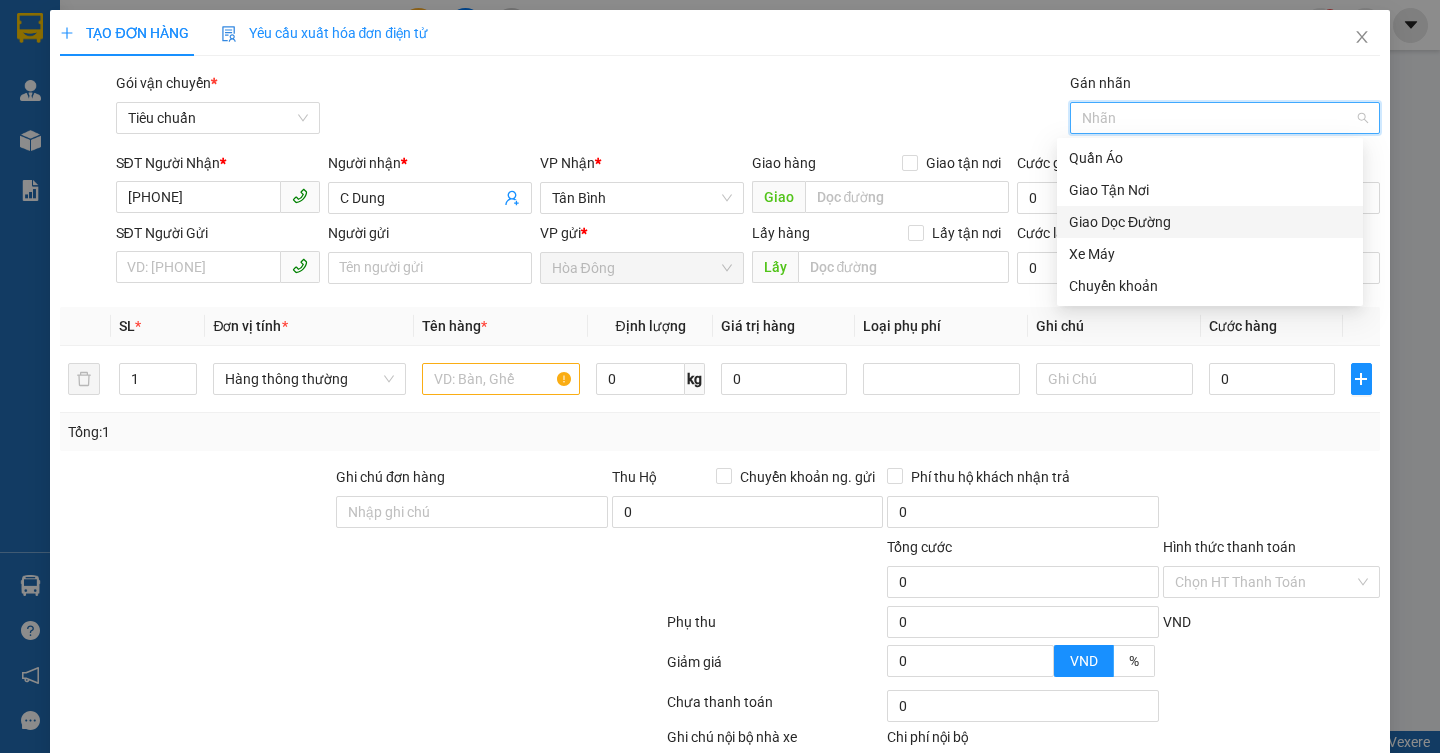 click on "Giao Dọc Đường" at bounding box center (1210, 222) 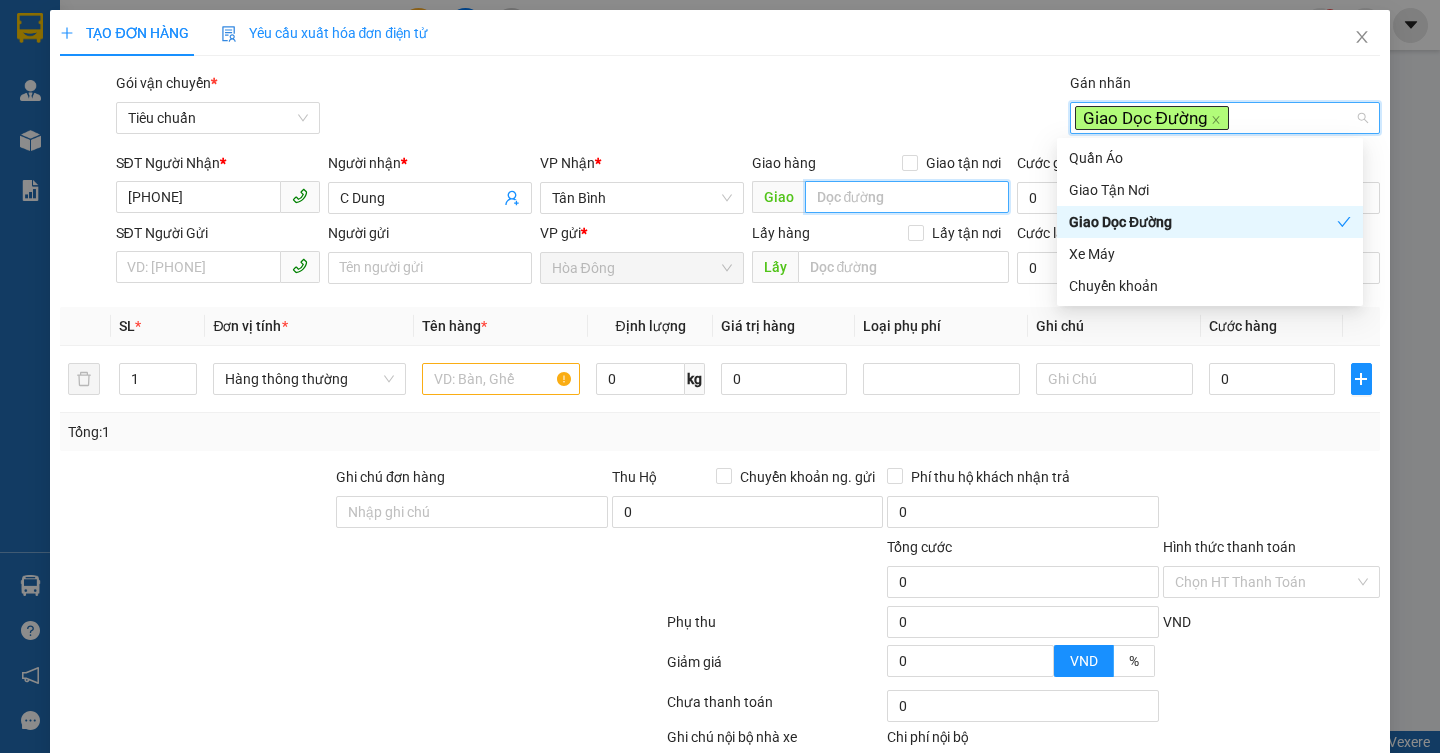 click at bounding box center (907, 197) 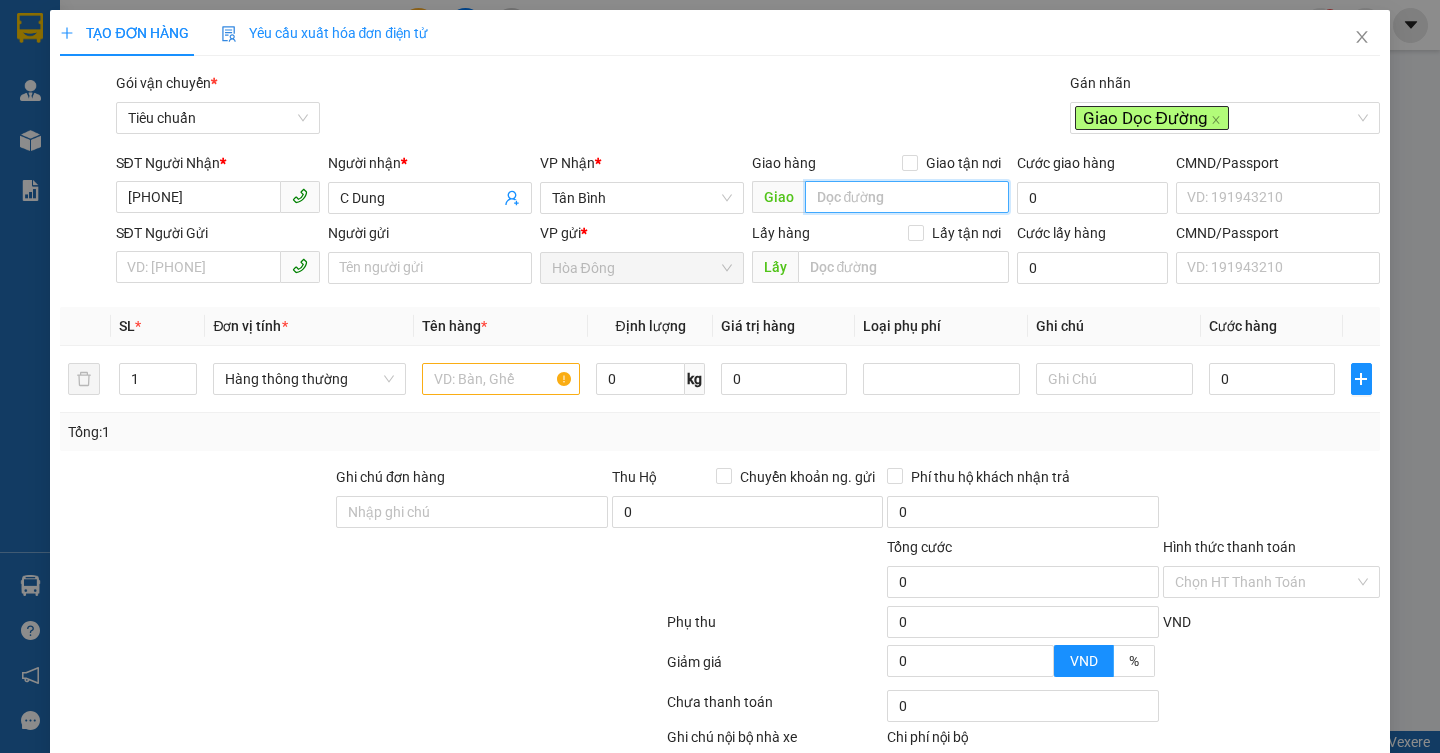 click at bounding box center (907, 197) 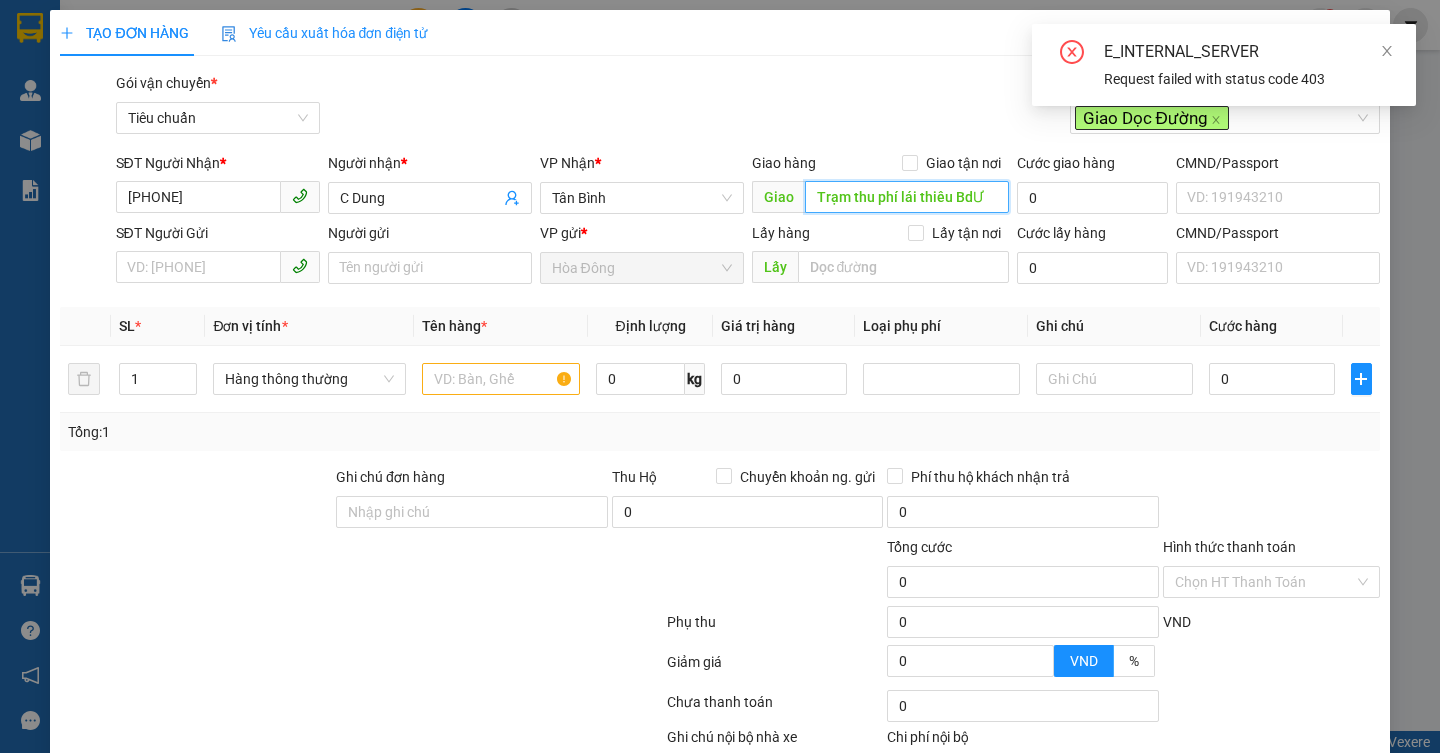 scroll, scrollTop: 0, scrollLeft: 0, axis: both 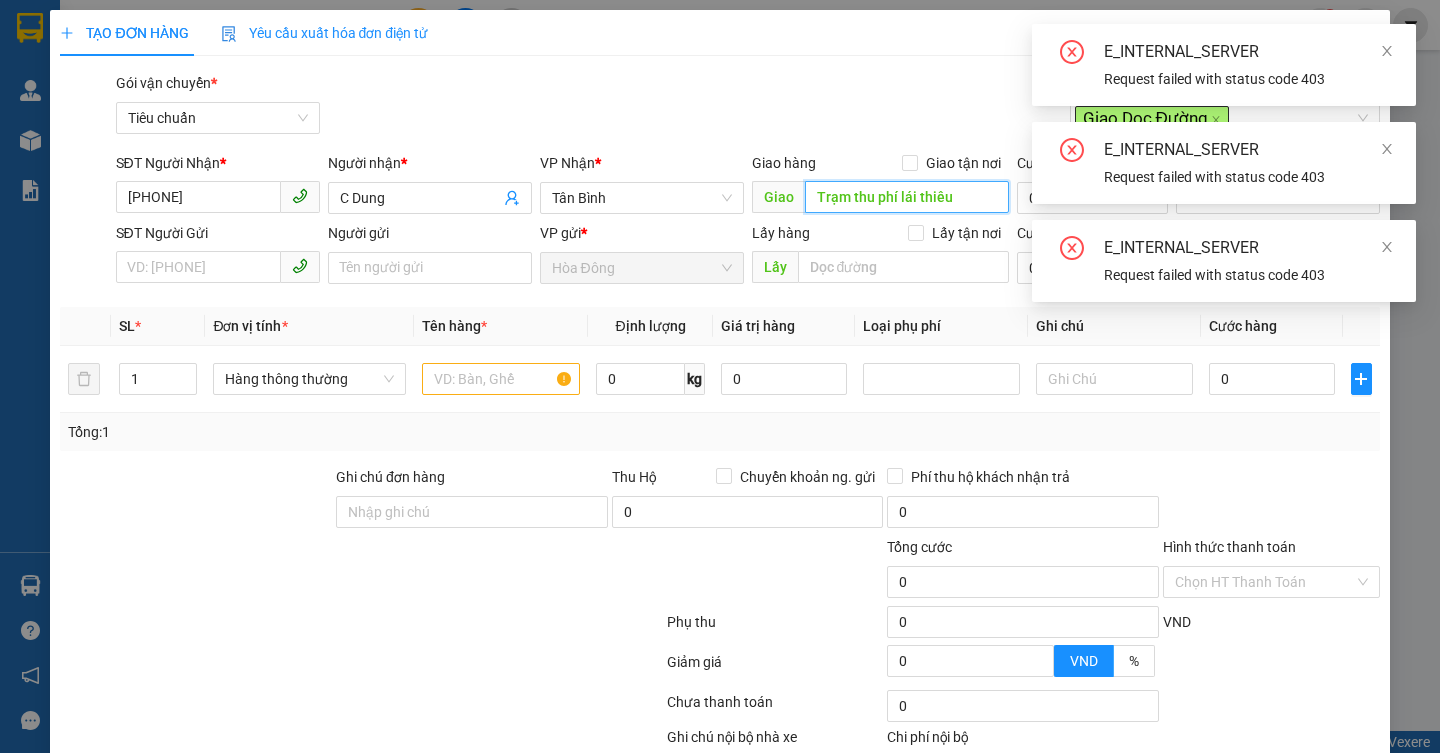 type on "Trạm thu phí lái thiêu" 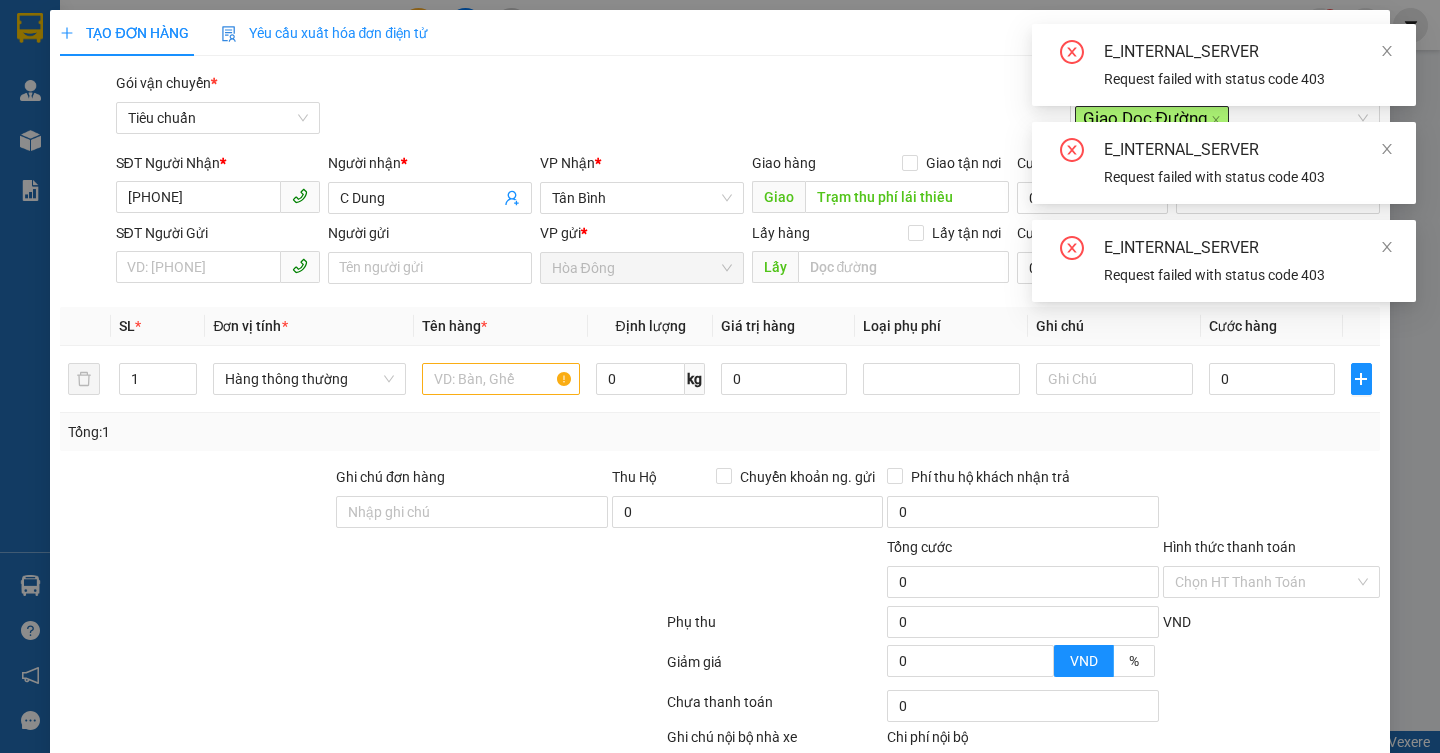 drag, startPoint x: 470, startPoint y: 621, endPoint x: 312, endPoint y: 485, distance: 208.47063 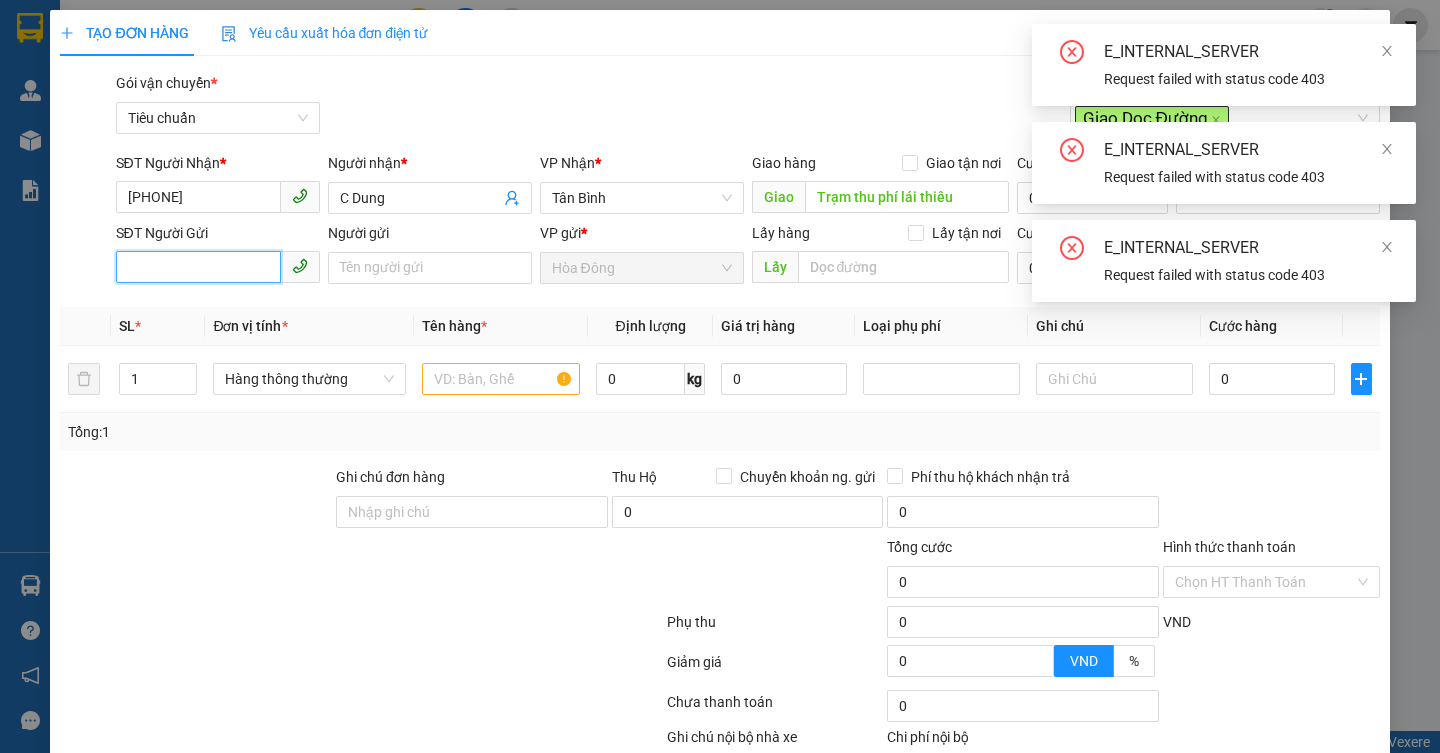 click on "SĐT Người Gửi" at bounding box center [198, 267] 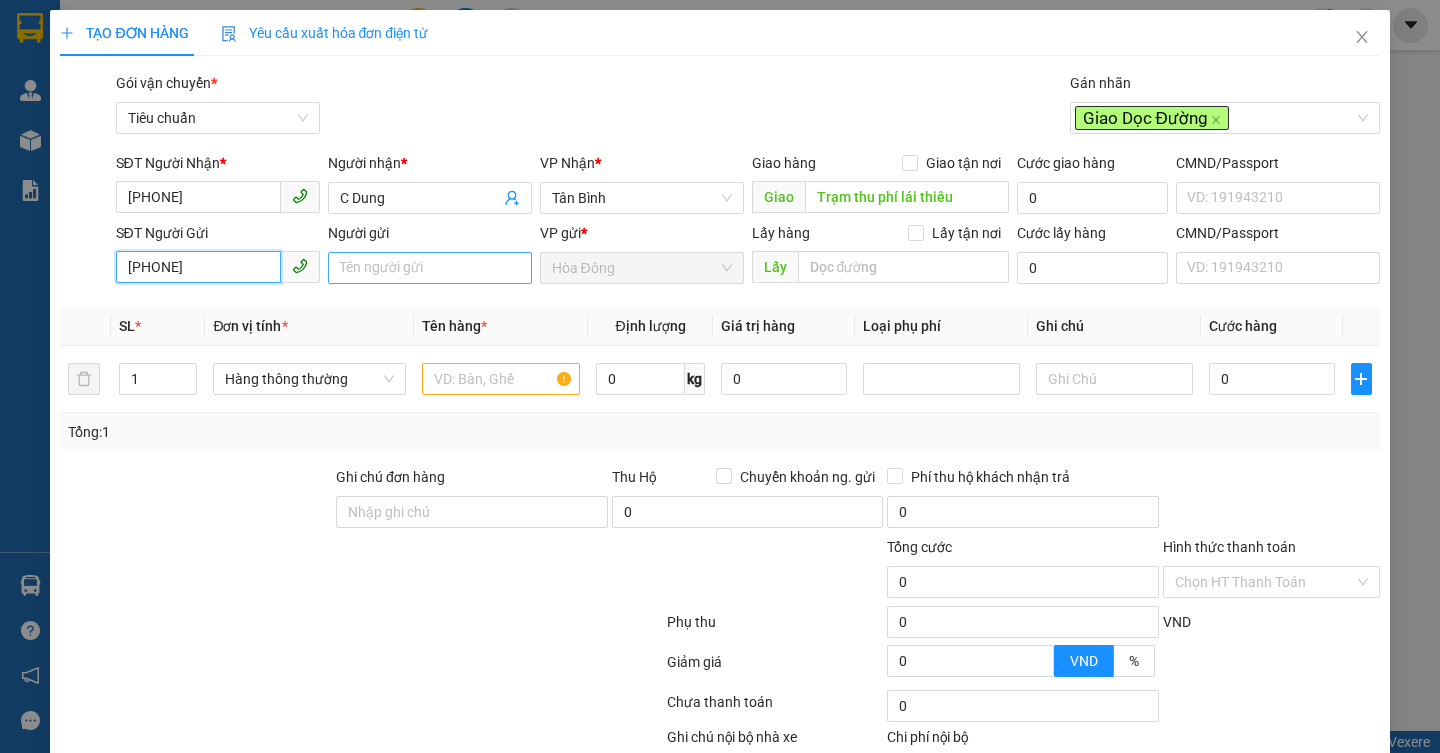 type on "[PHONE]" 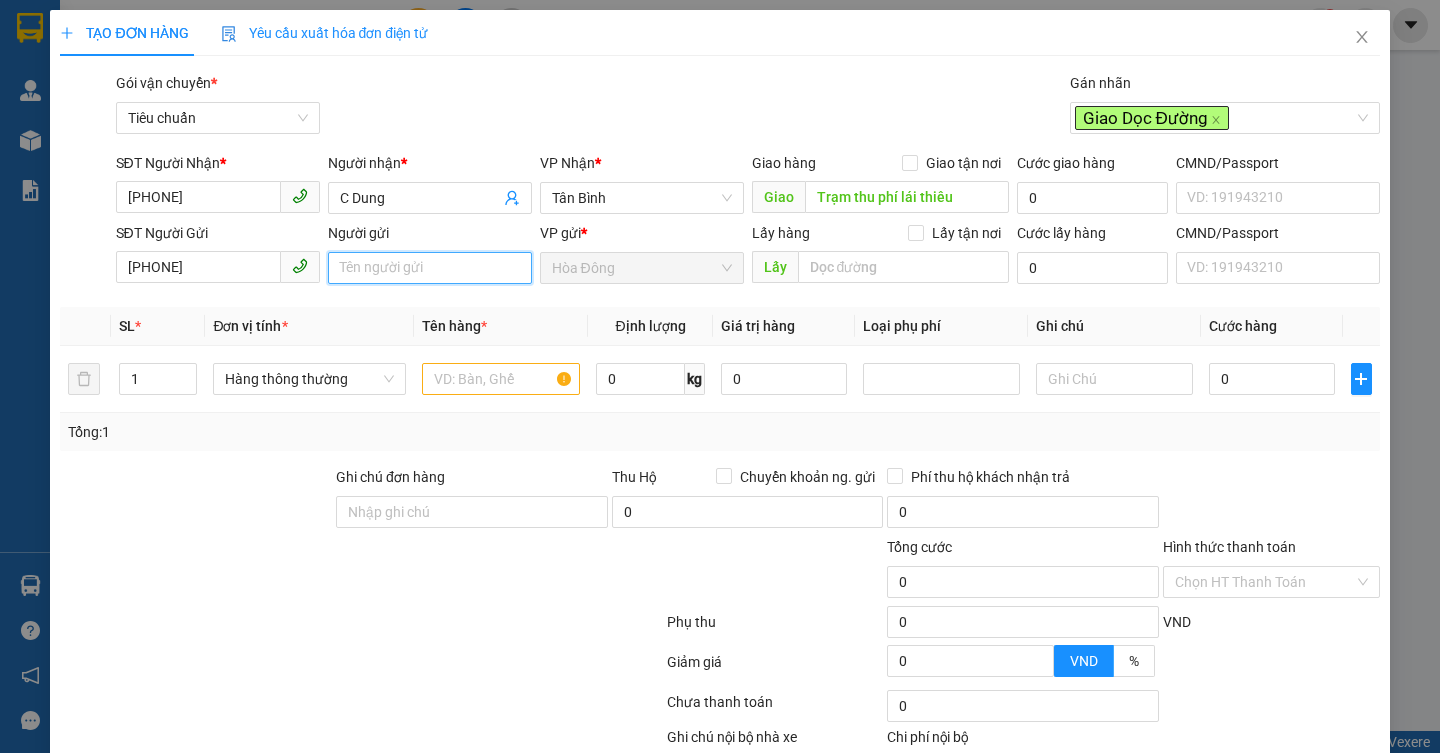 click on "Người gửi" at bounding box center [430, 268] 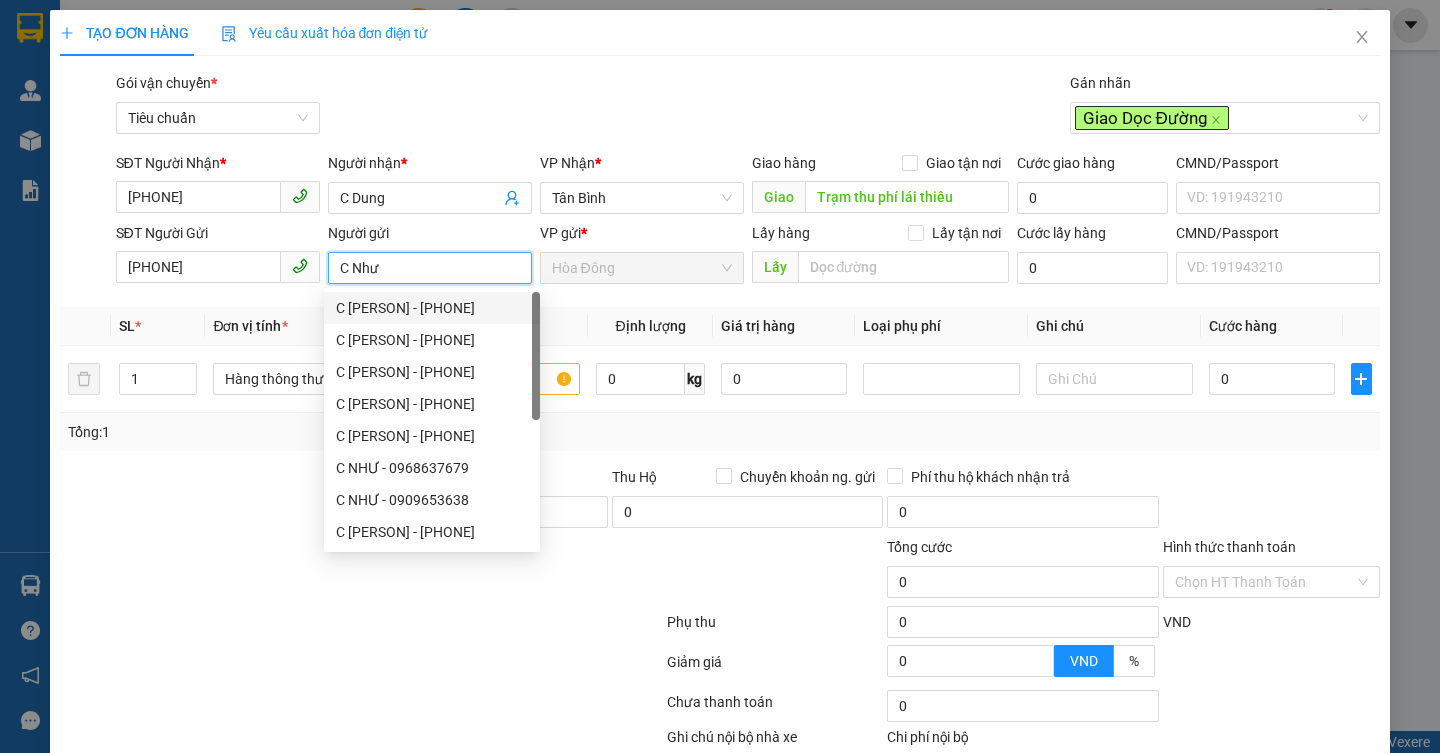 type on "C Như" 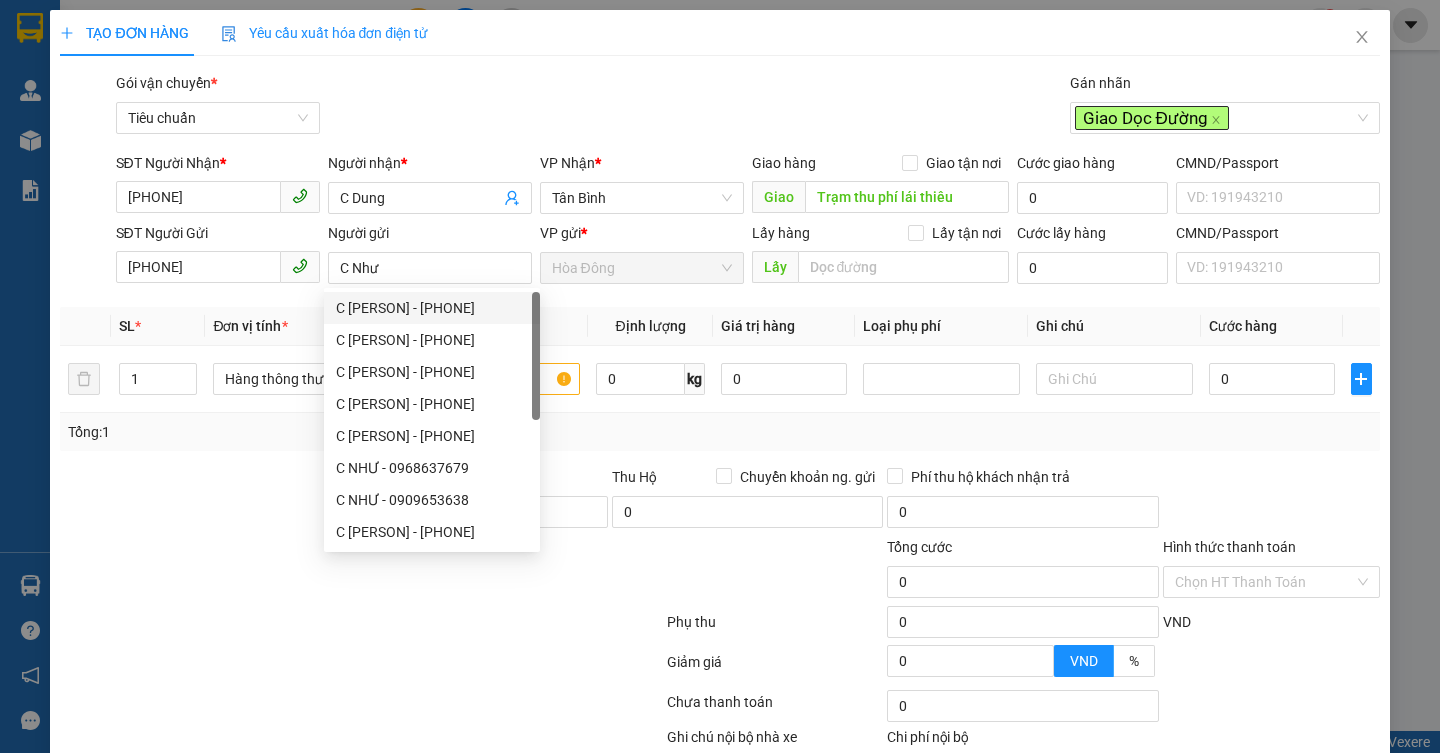 click at bounding box center [251, 571] 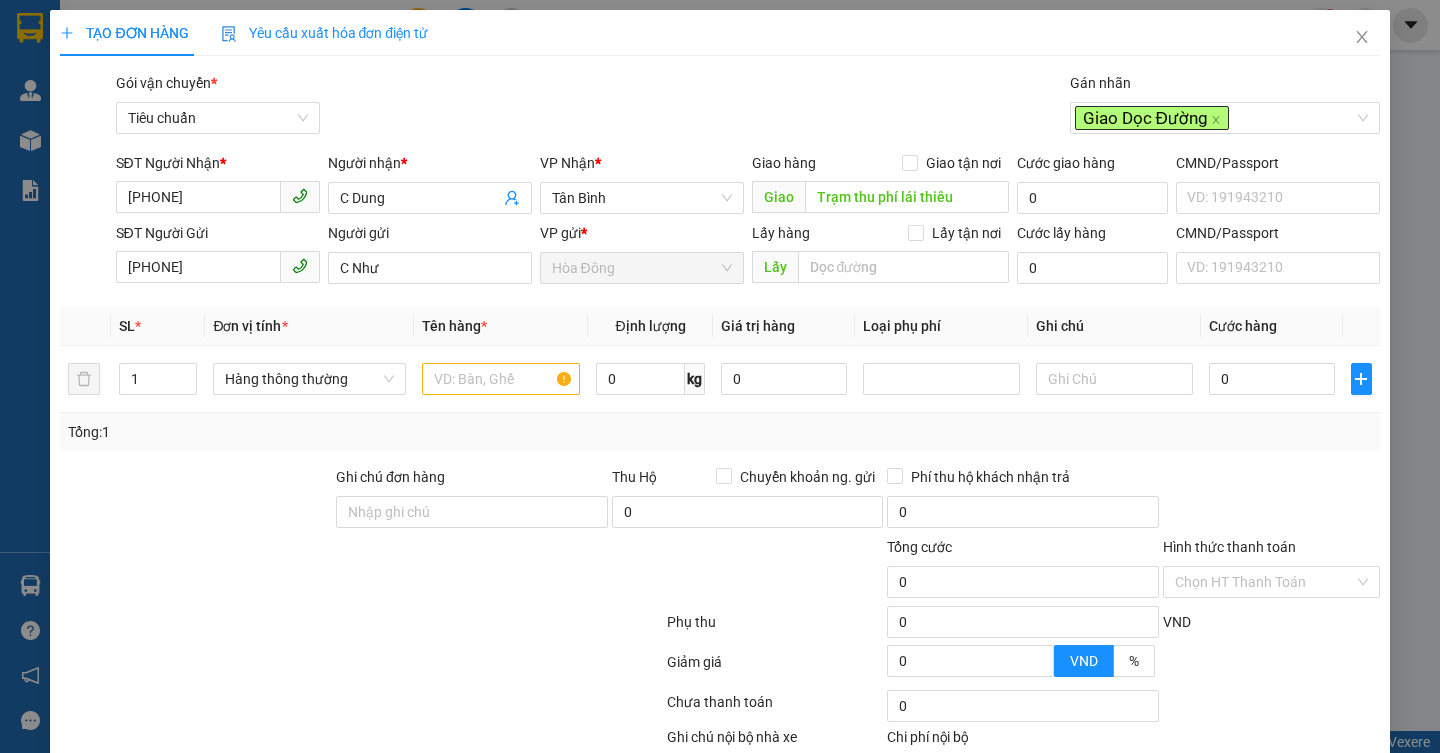 click at bounding box center [196, 501] 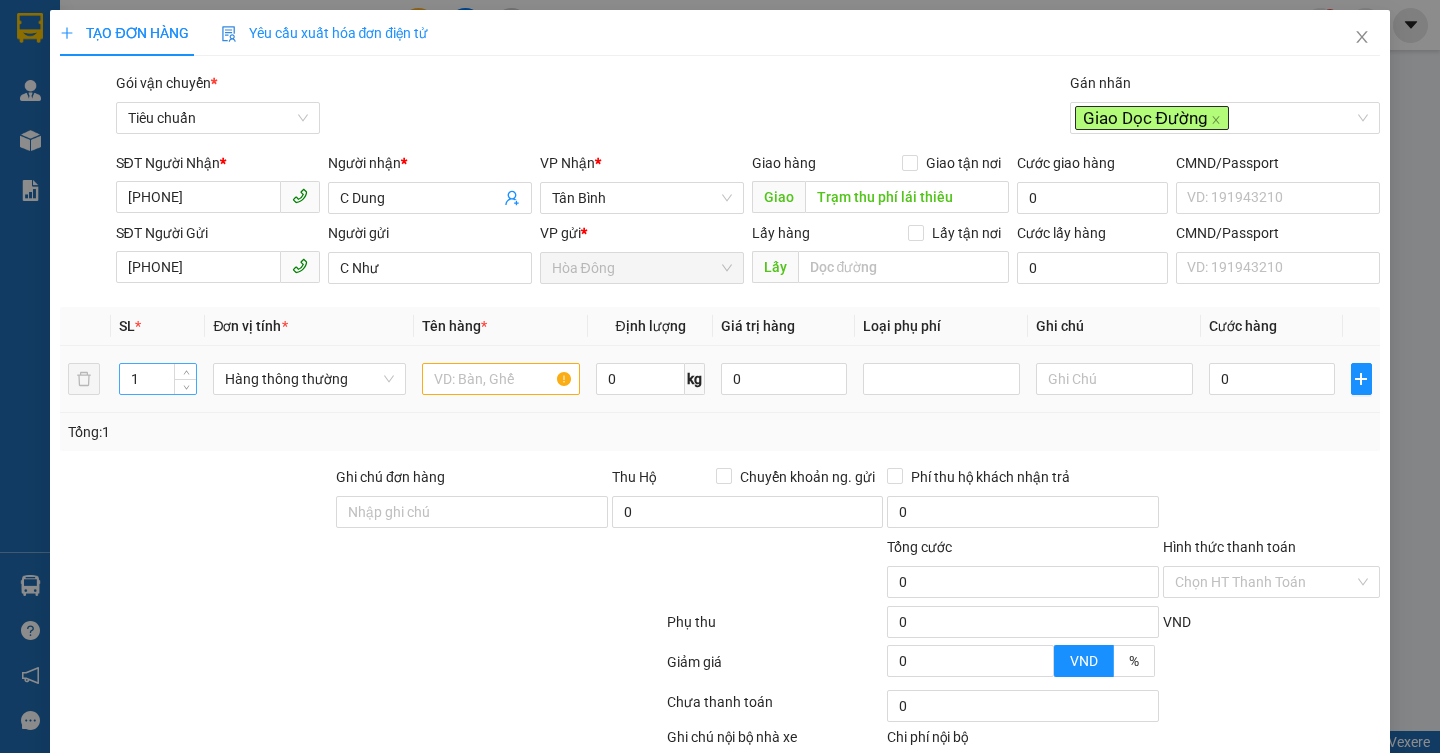 click on "1" at bounding box center [158, 379] 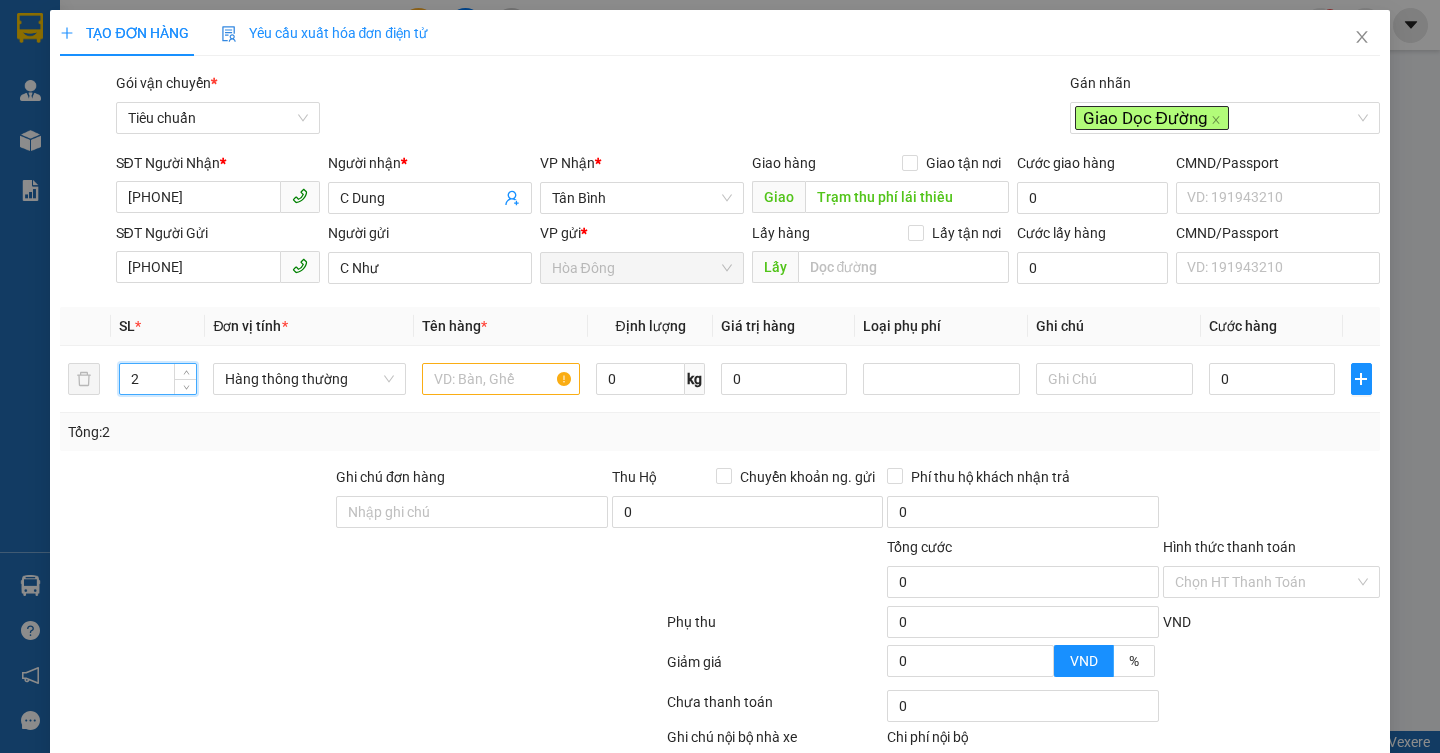 type on "2" 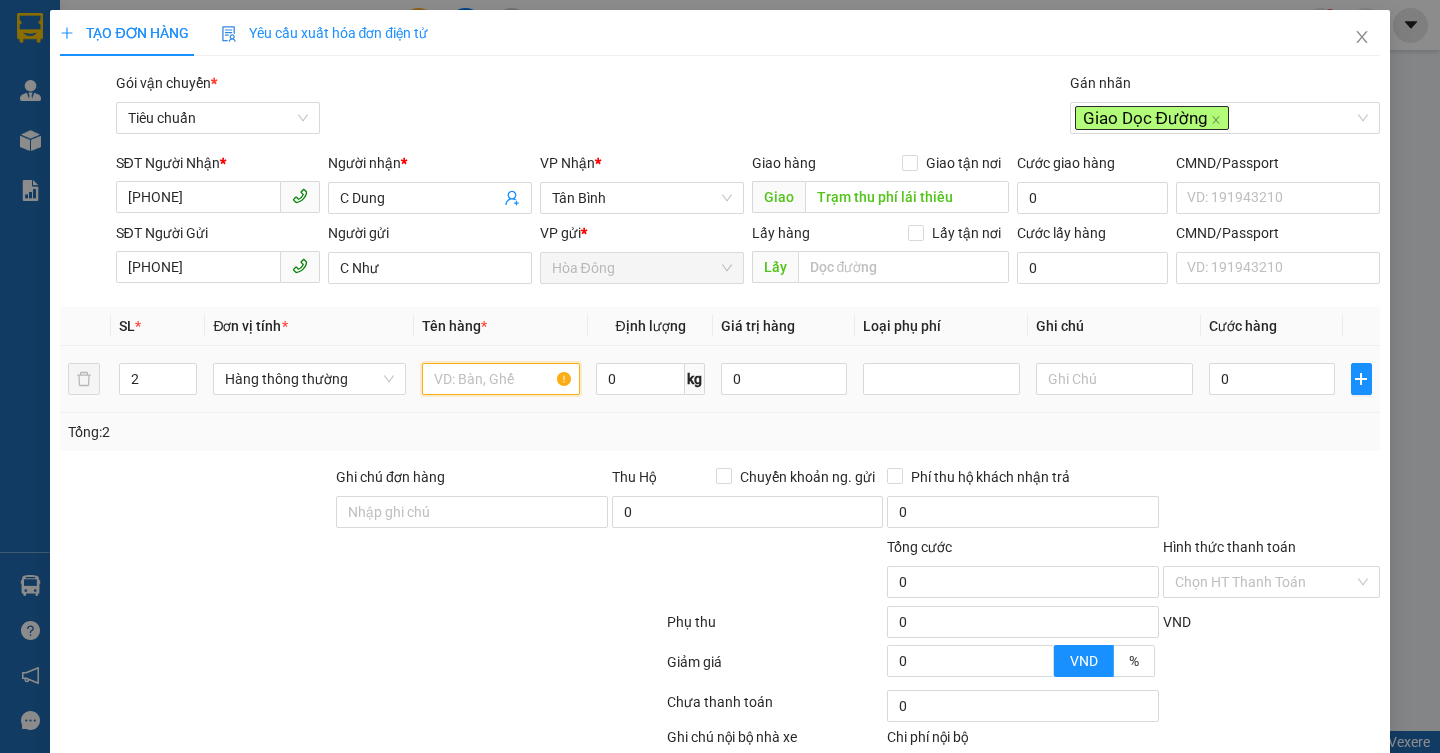 click at bounding box center (500, 379) 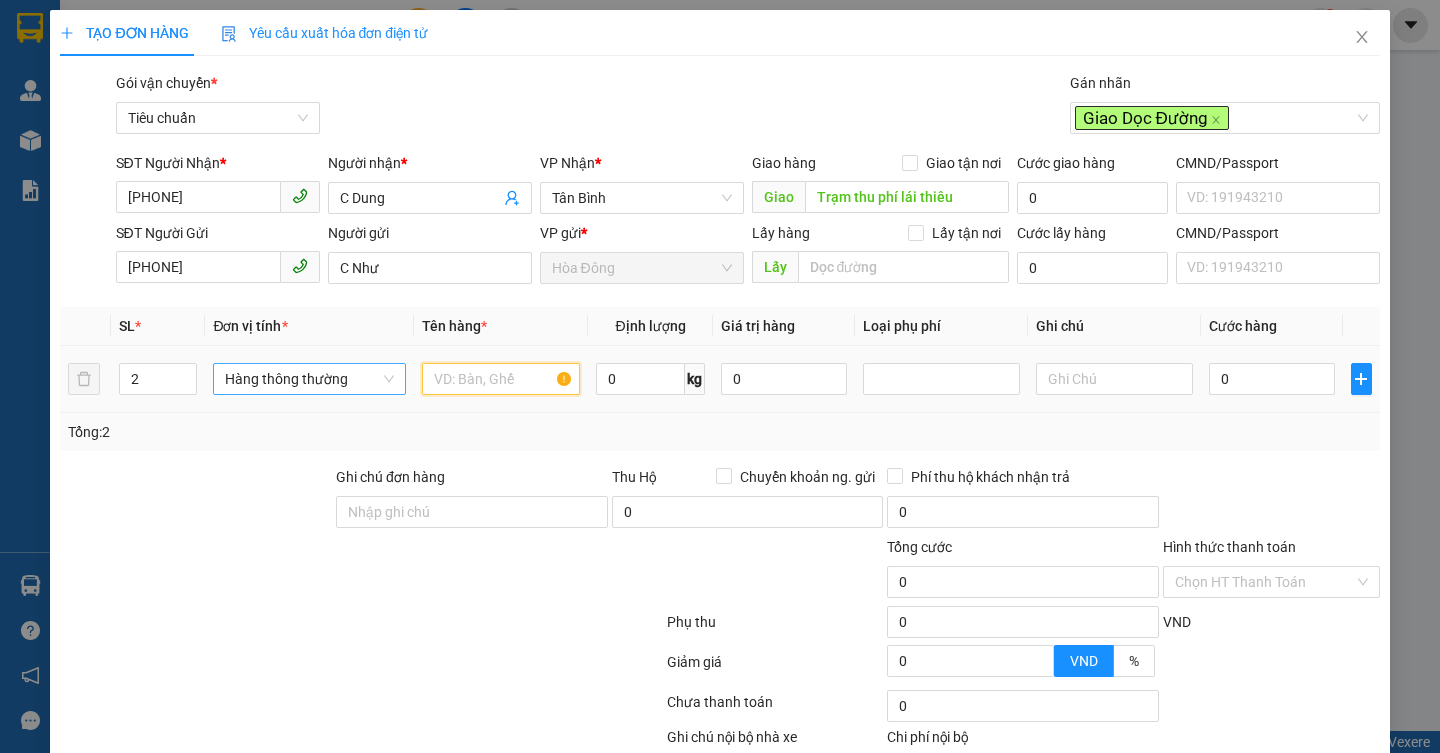 click on "Hàng thông thường" at bounding box center (309, 379) 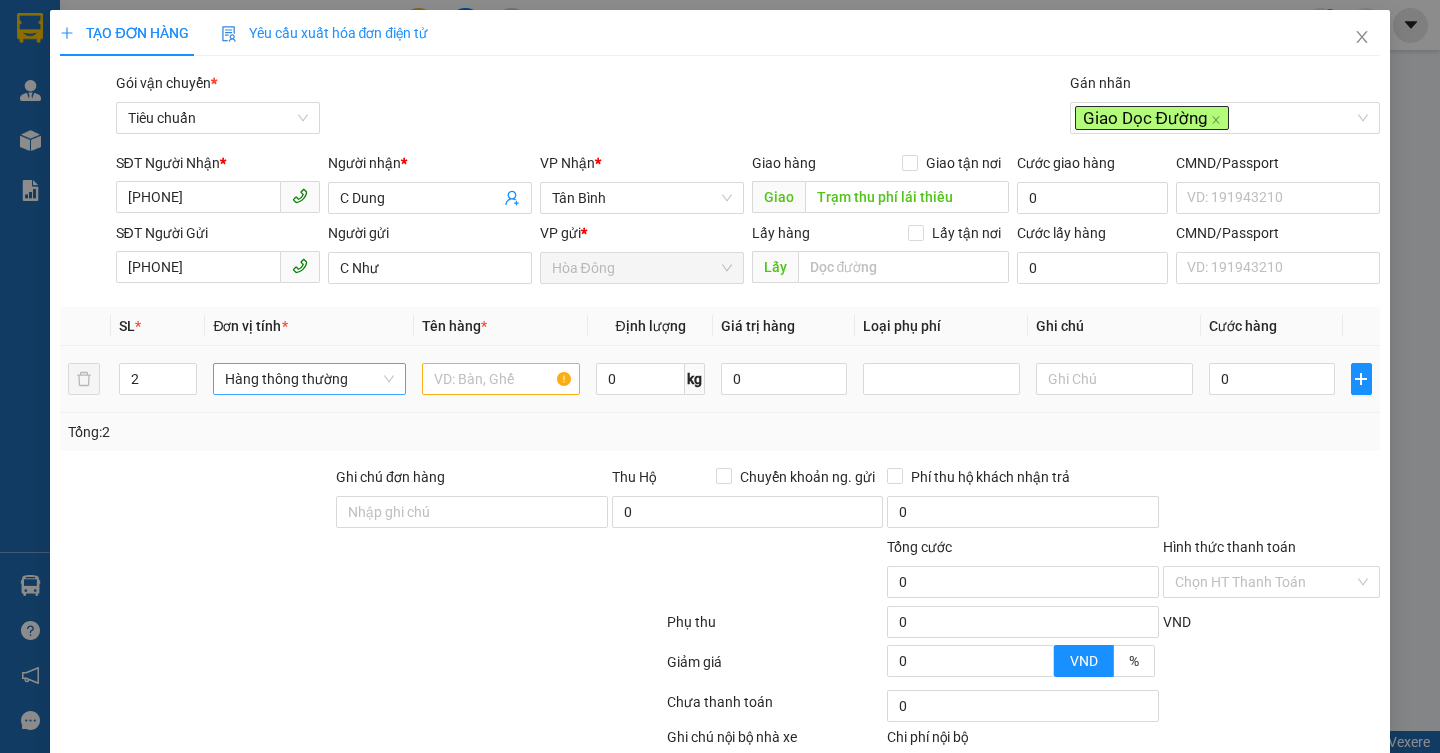 click on "Hàng thông thường" at bounding box center (309, 379) 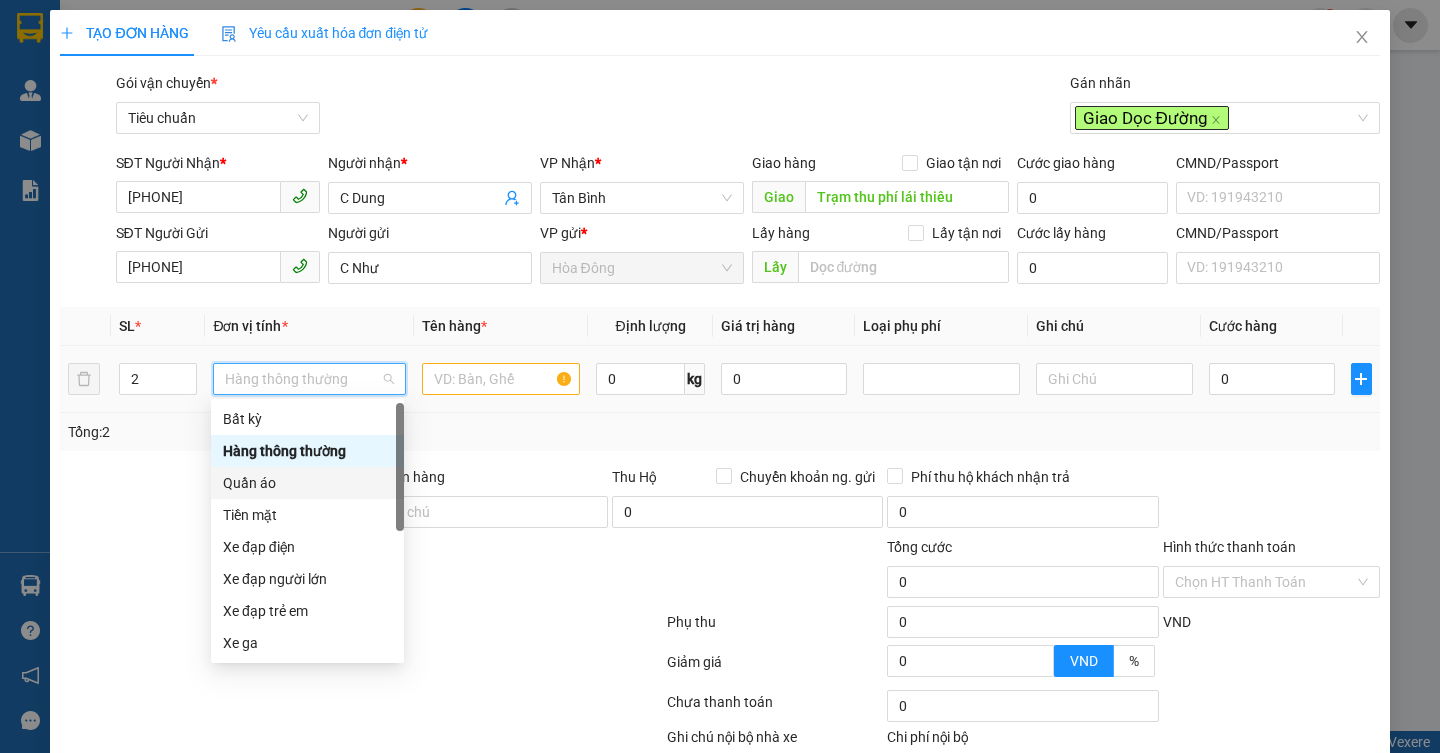 click on "Quần áo" at bounding box center (307, 483) 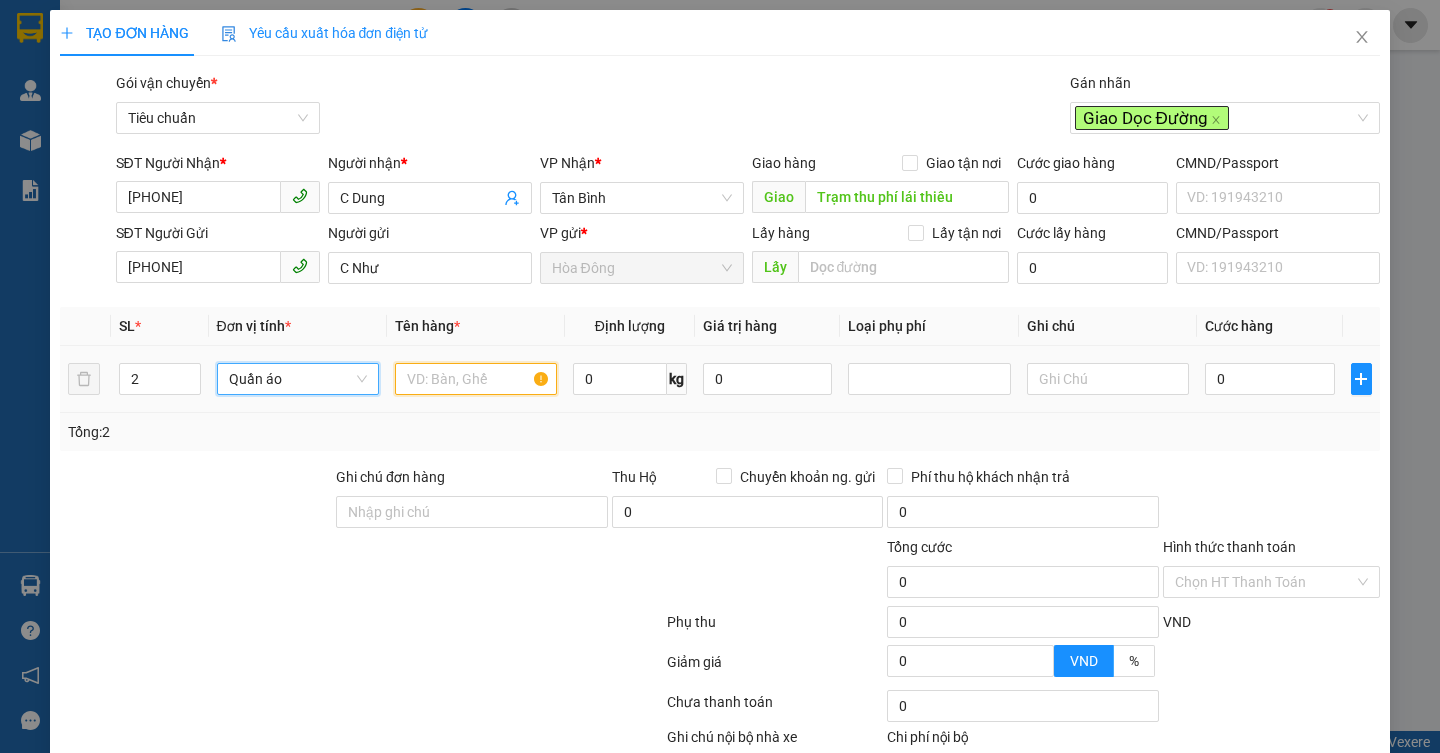 click at bounding box center [476, 379] 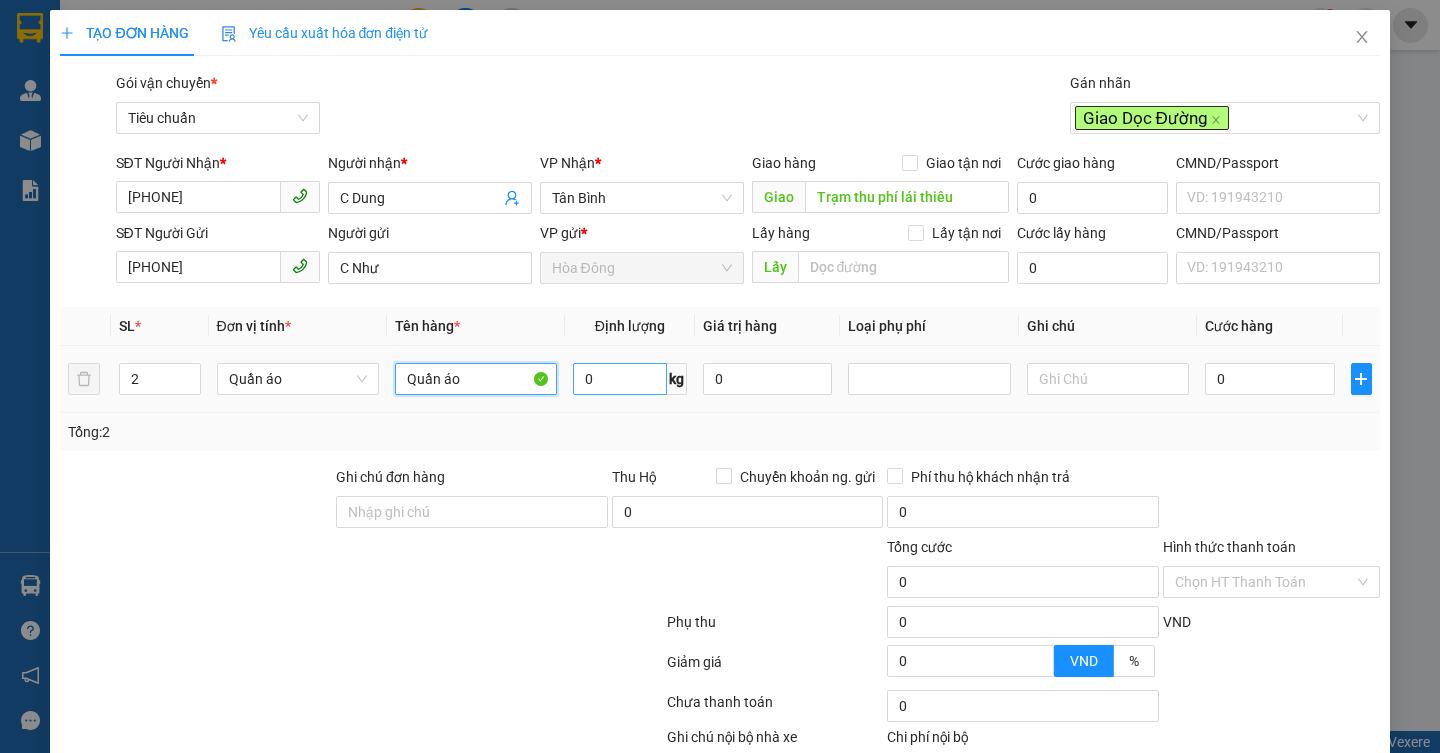 type on "Quần áo" 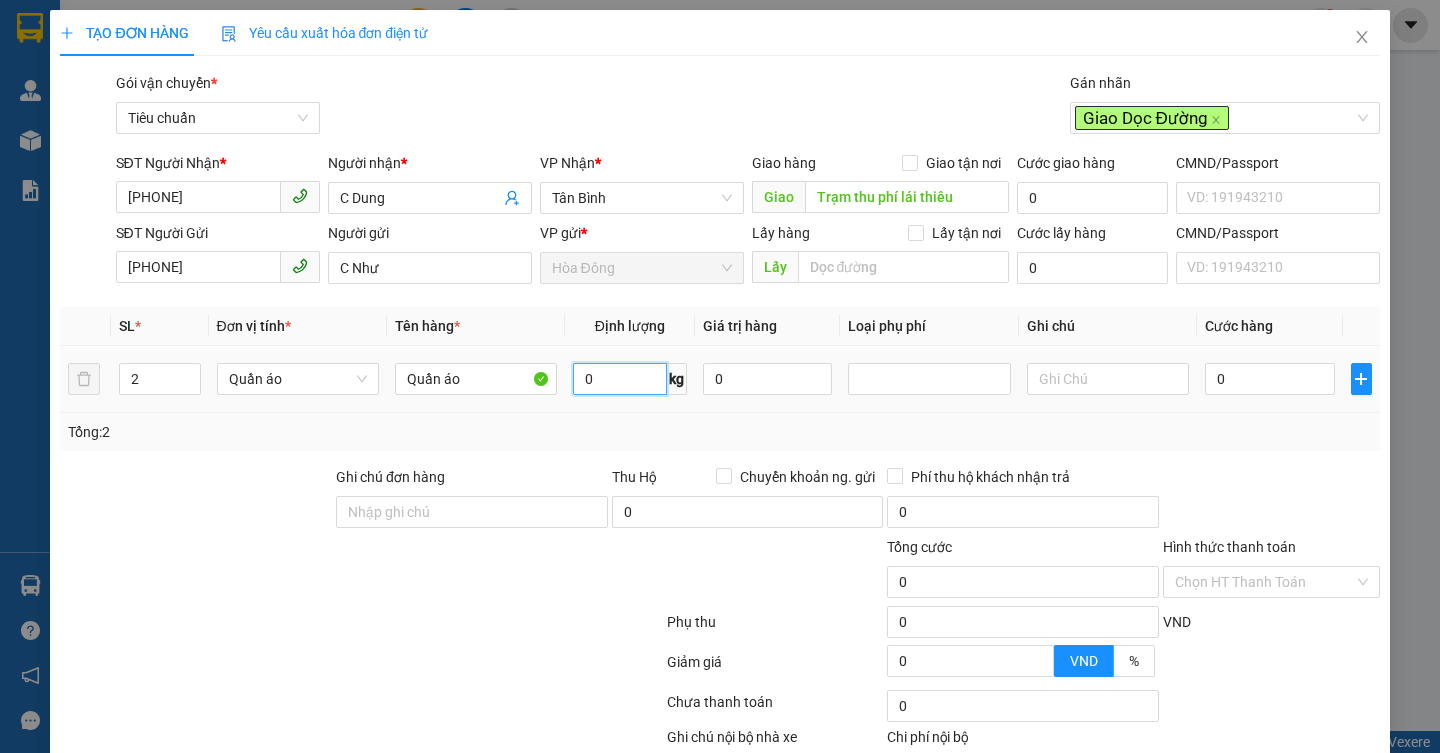 click on "0" at bounding box center (620, 379) 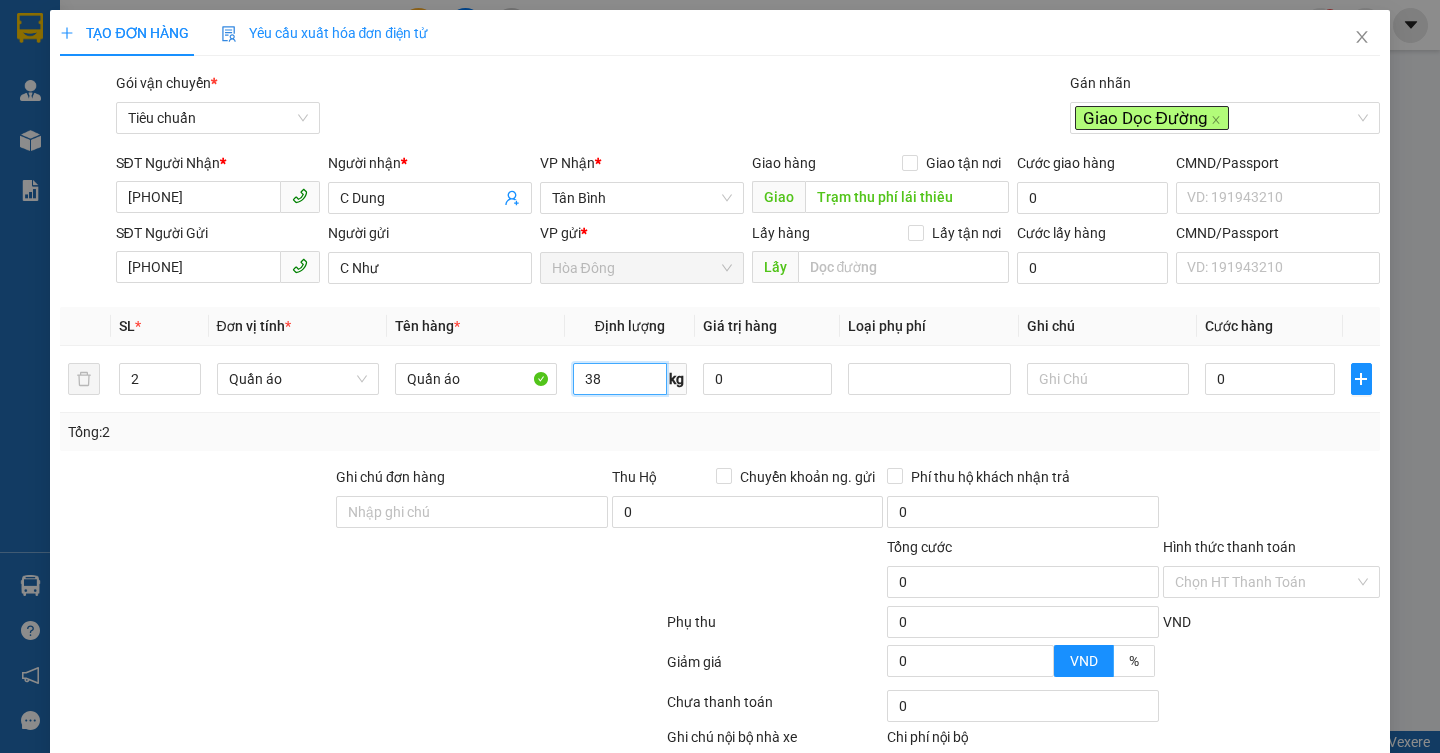 type on "38" 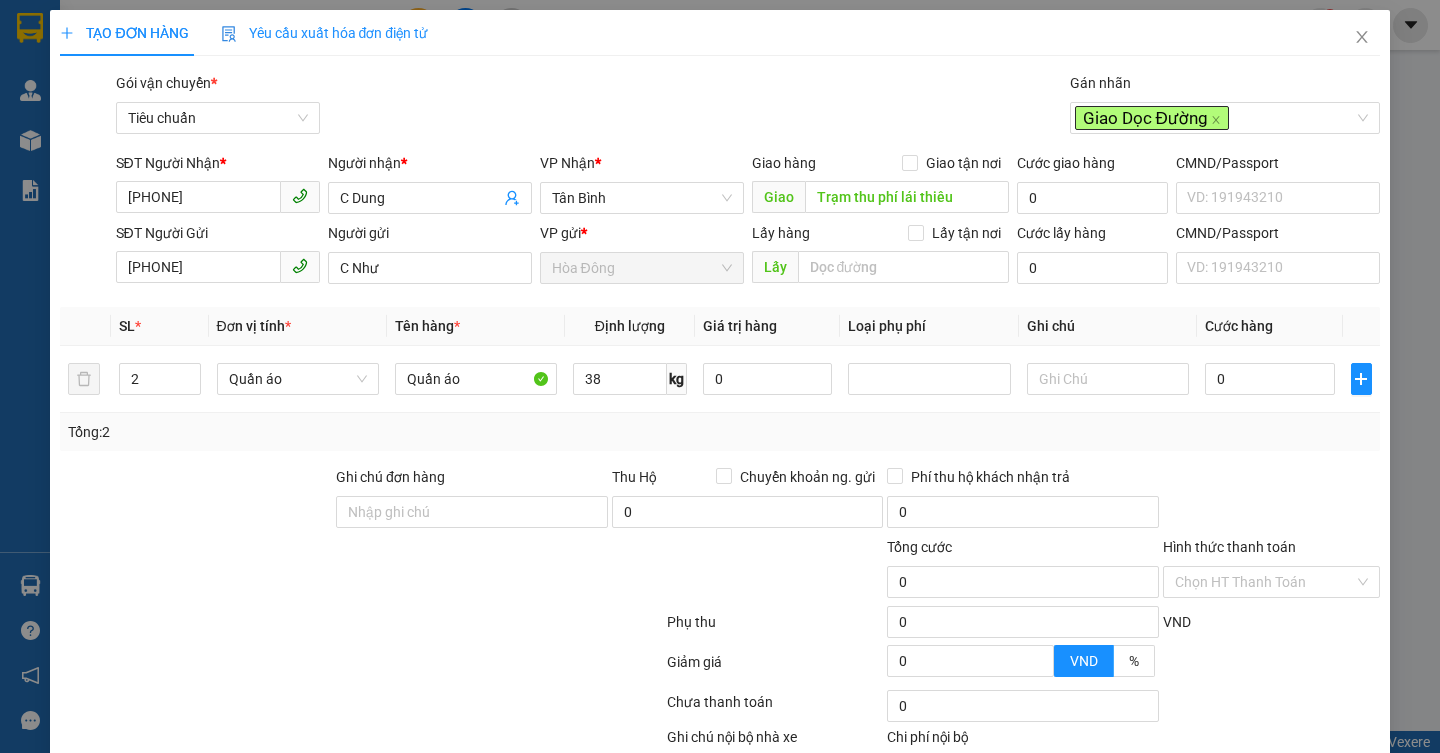 click at bounding box center (361, 666) 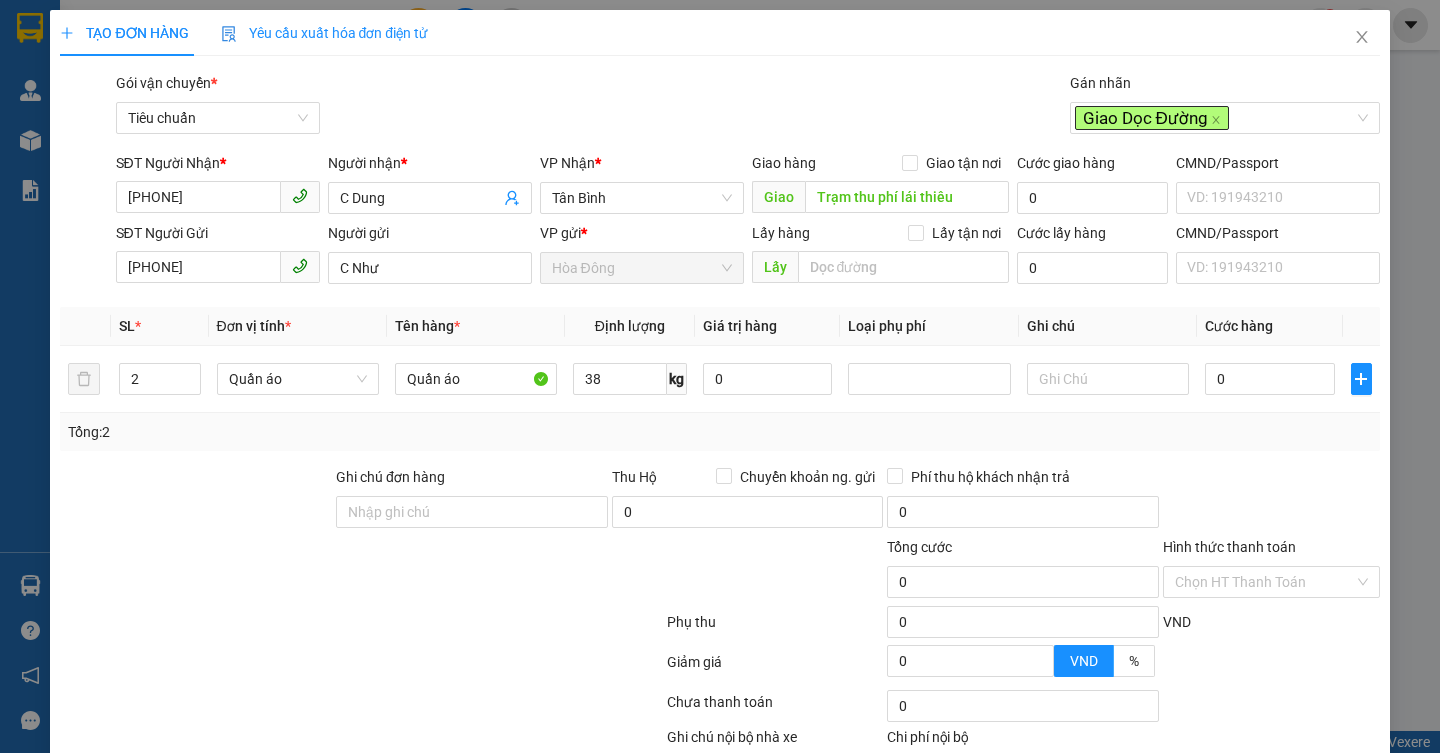 click at bounding box center [361, 666] 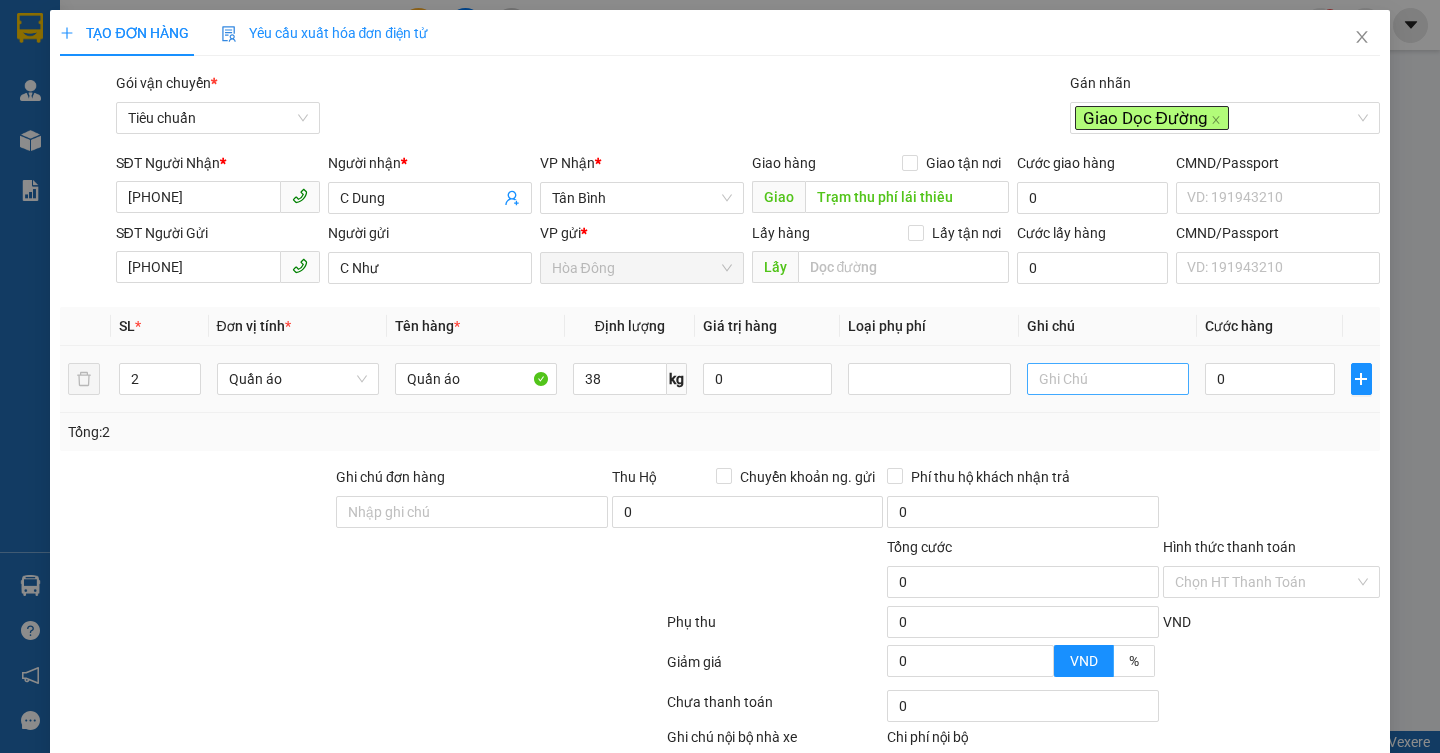 type on "75.000" 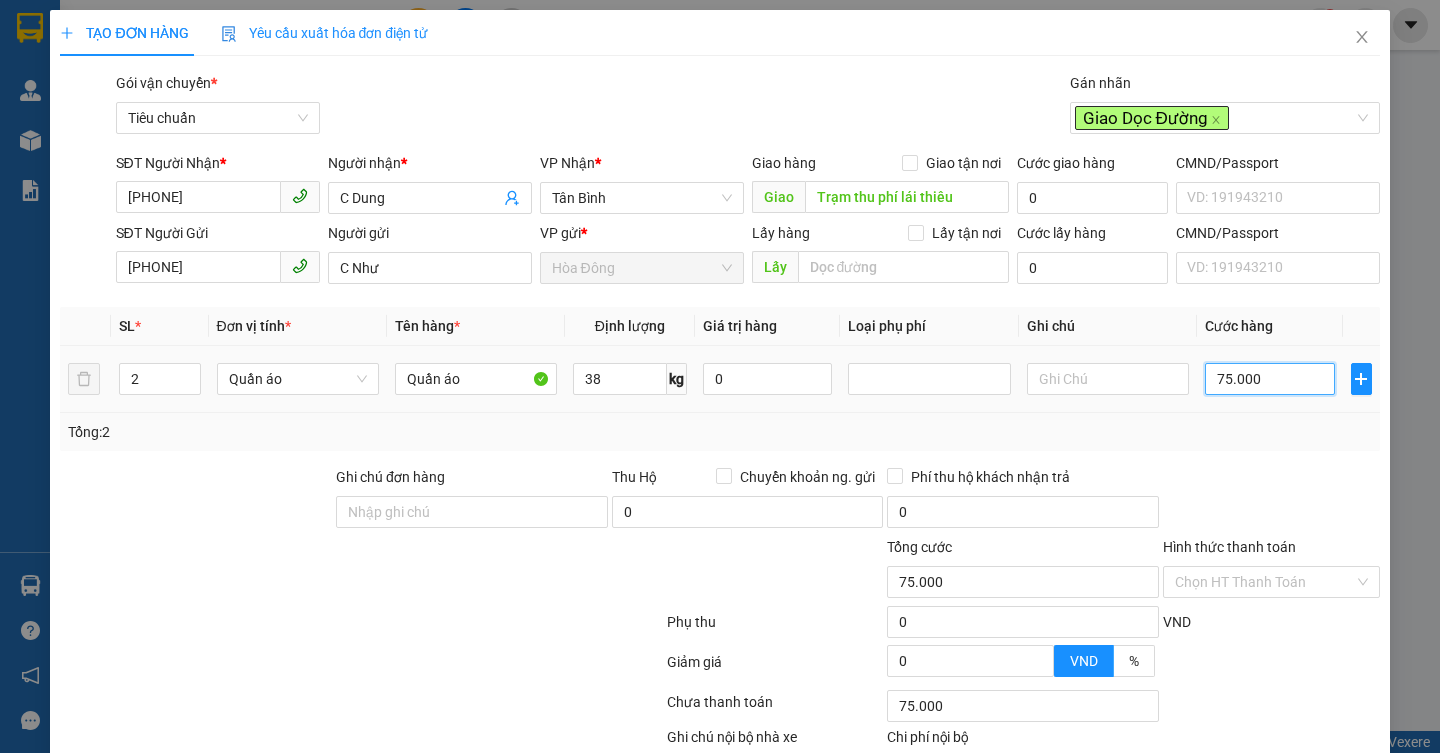 click on "75.000" at bounding box center (1270, 379) 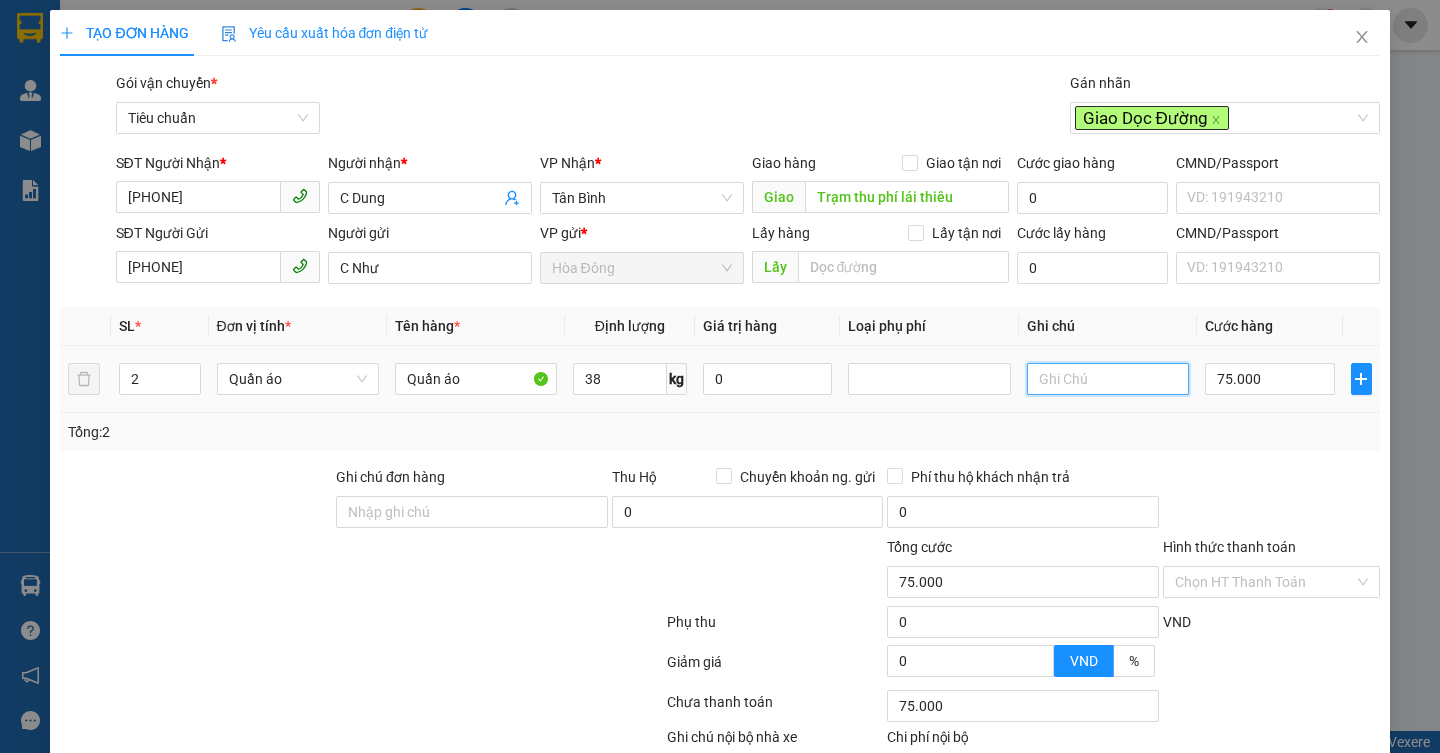 click at bounding box center (1108, 379) 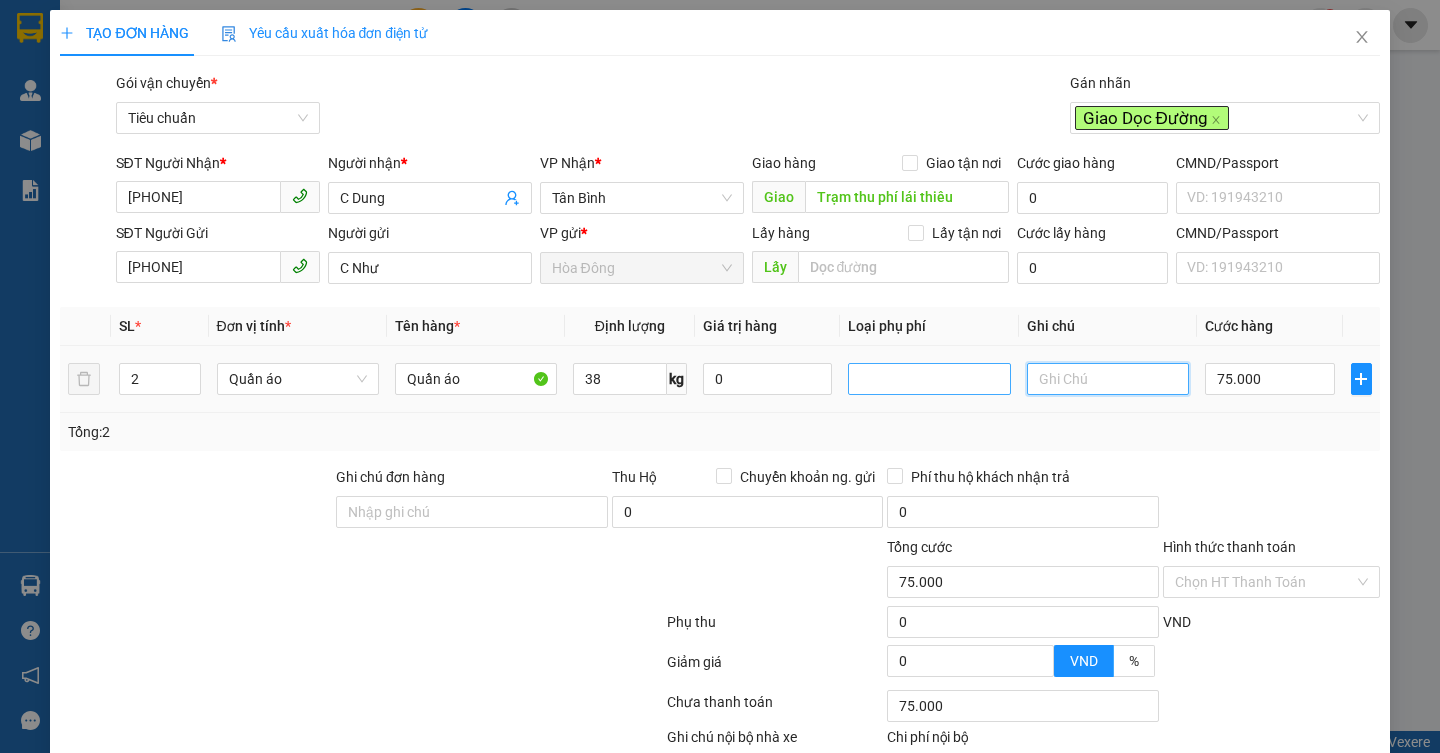 click at bounding box center (929, 379) 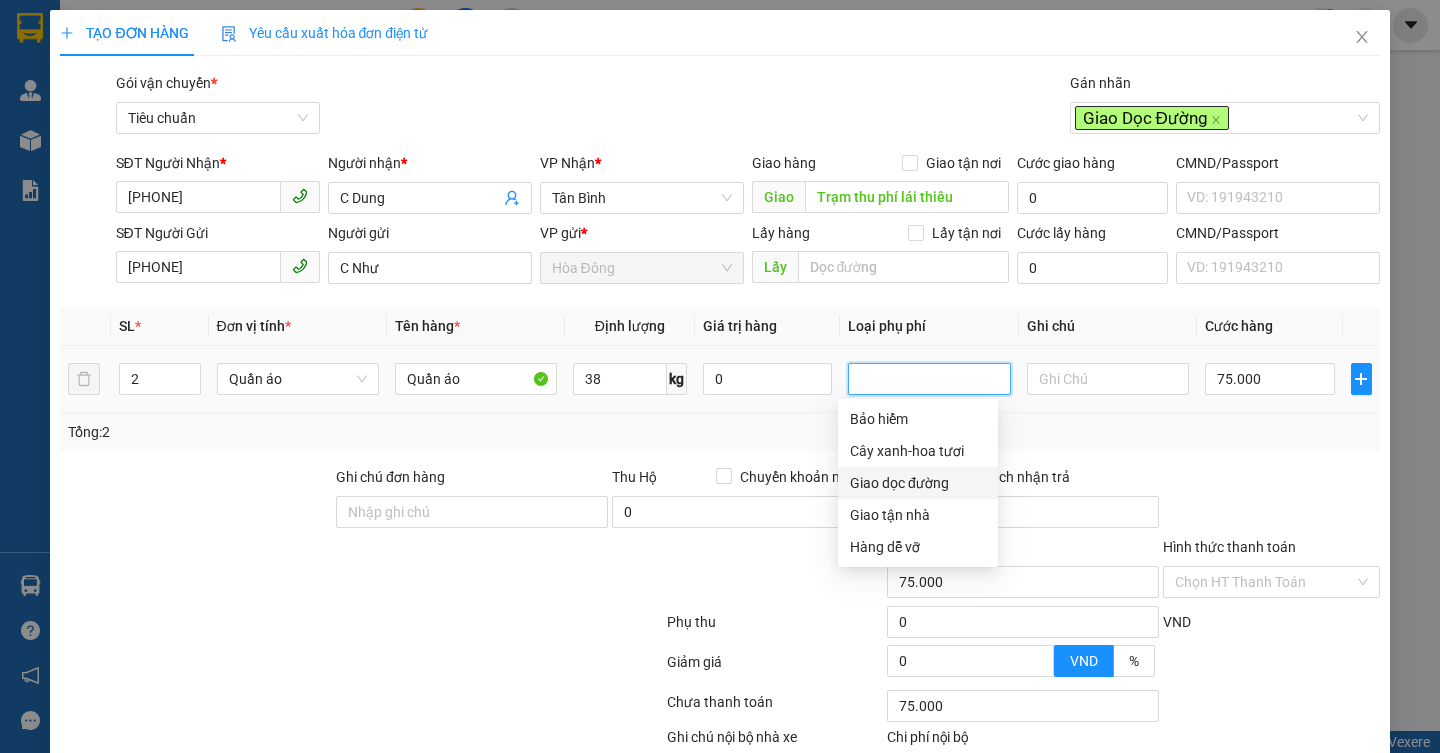 click on "Giao dọc đường" at bounding box center (918, 483) 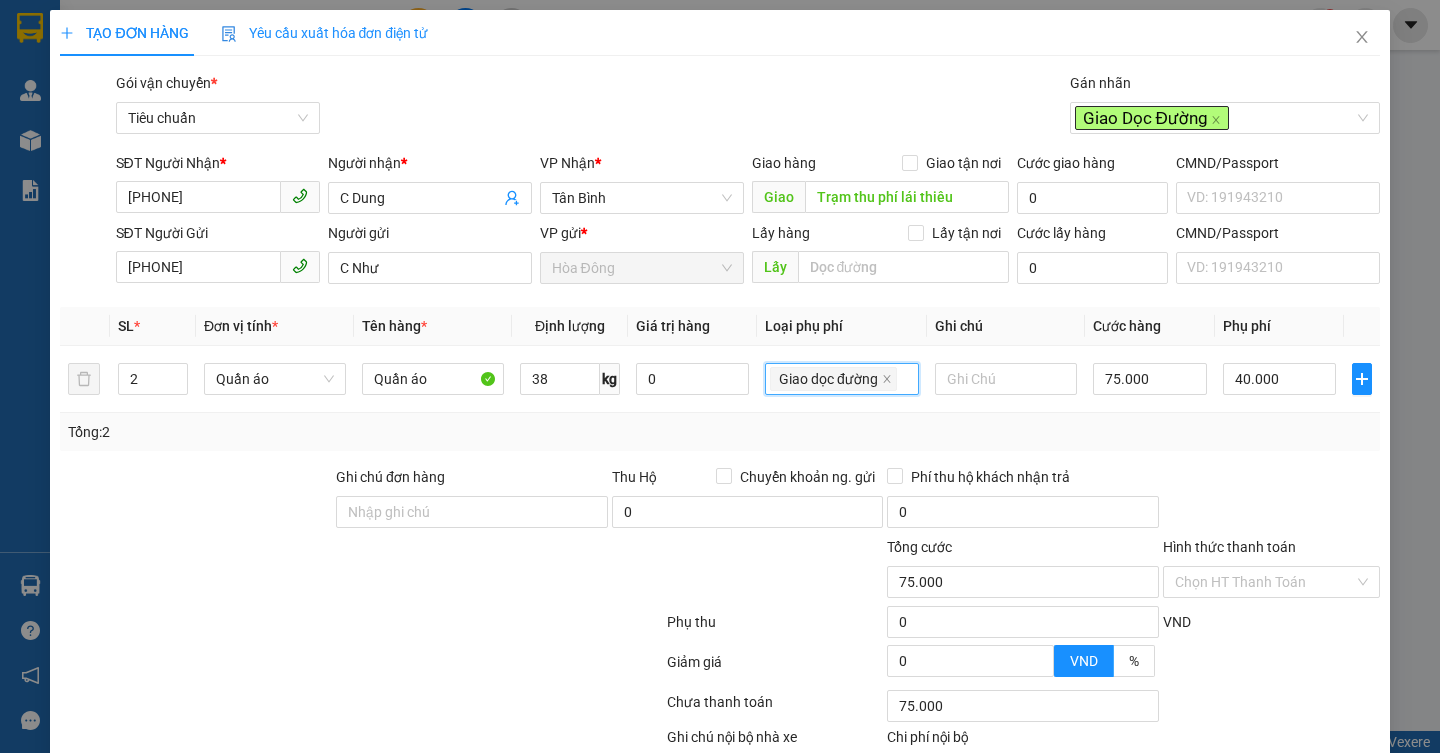 type on "115.000" 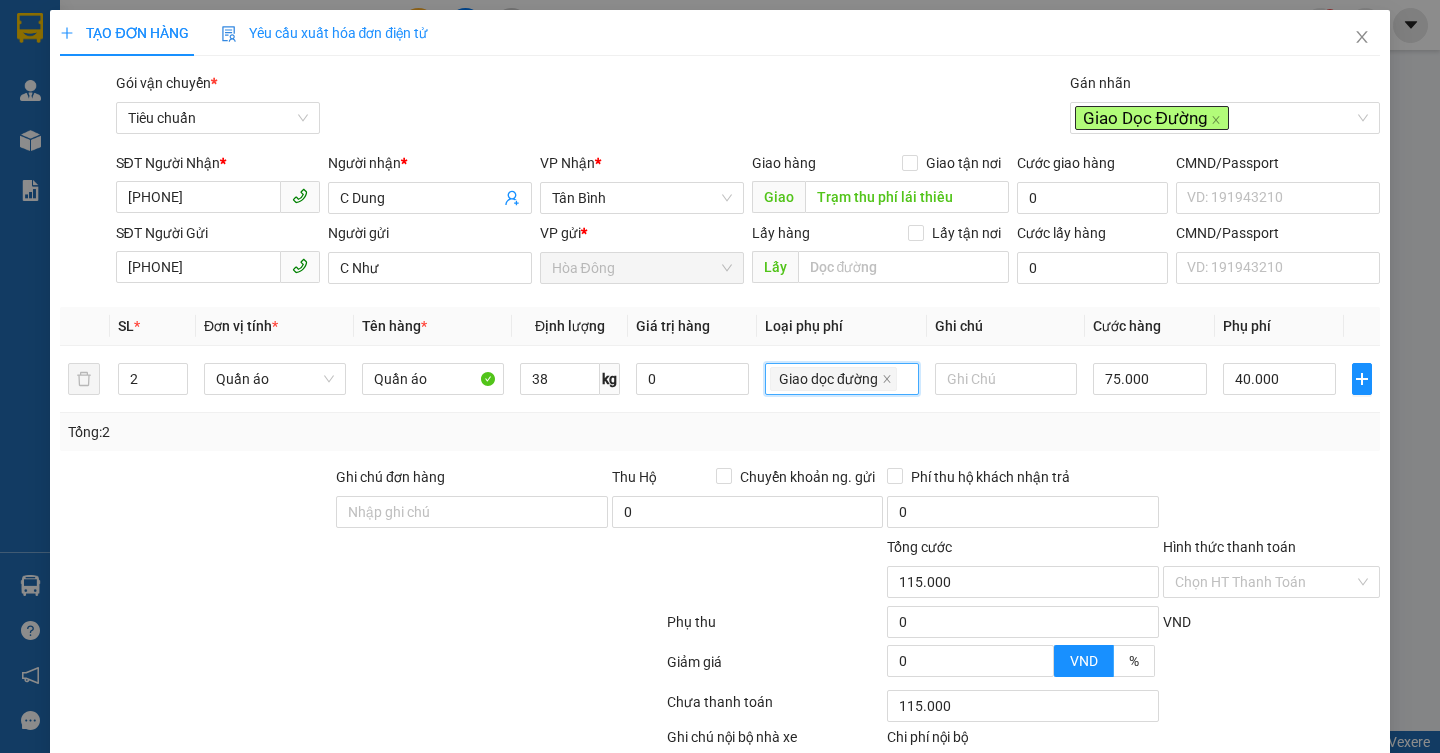 click on "Tổng:  2" at bounding box center [719, 432] 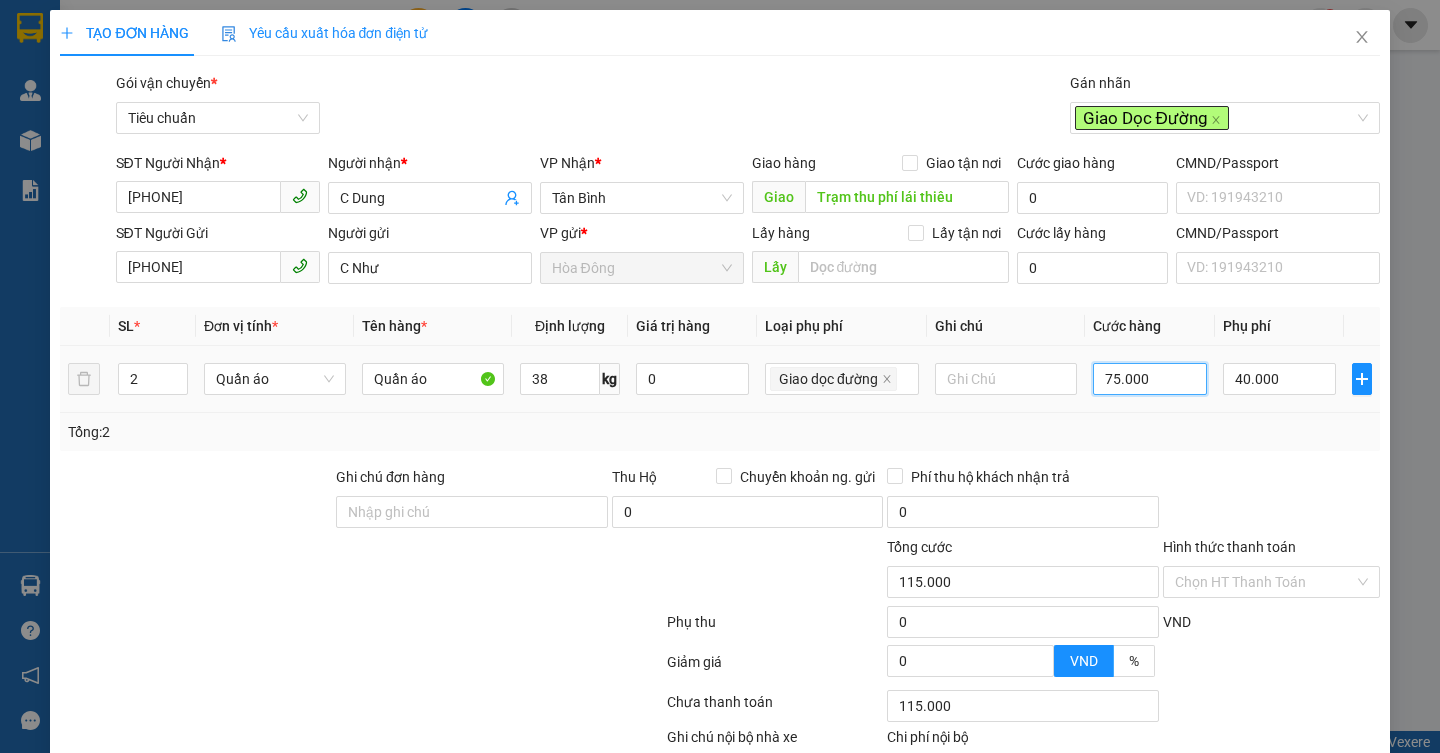 click on "75.000" at bounding box center [1150, 379] 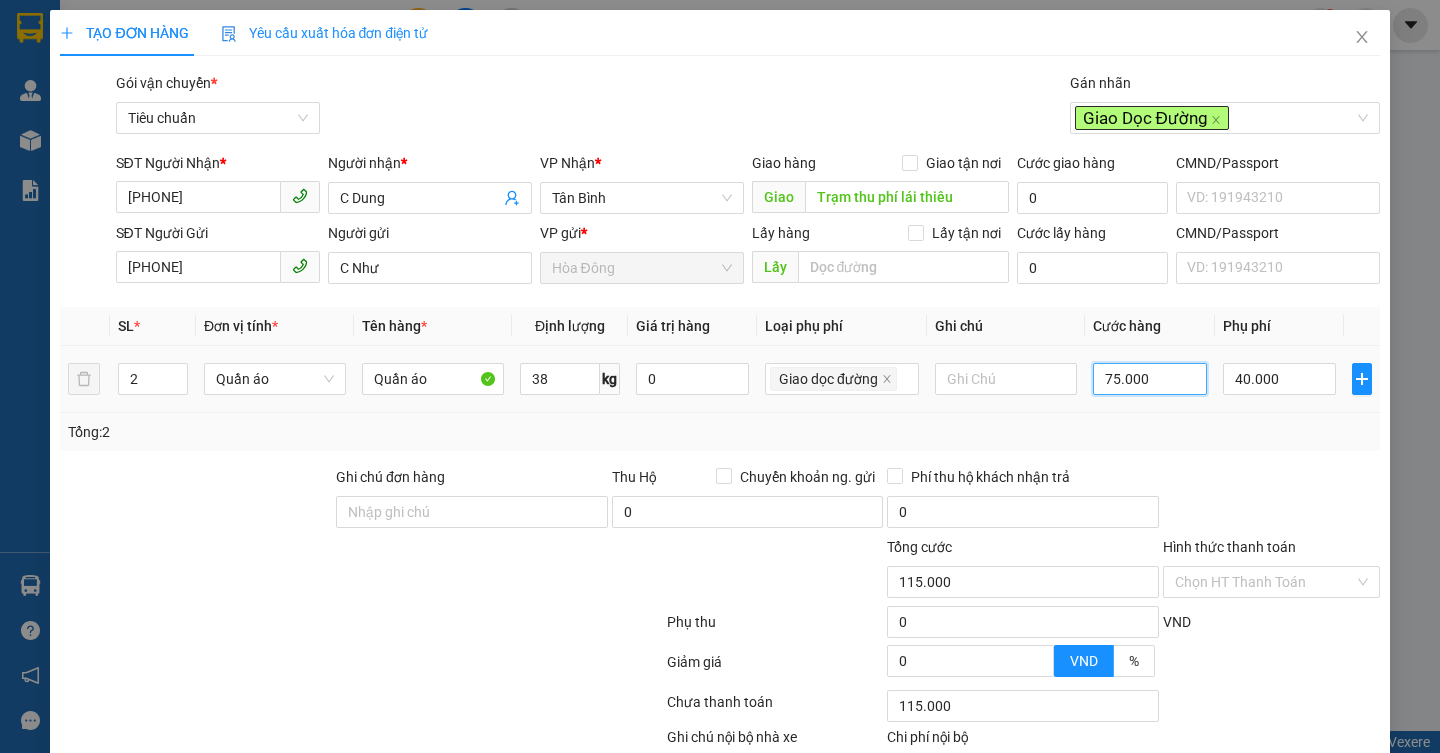type on "9" 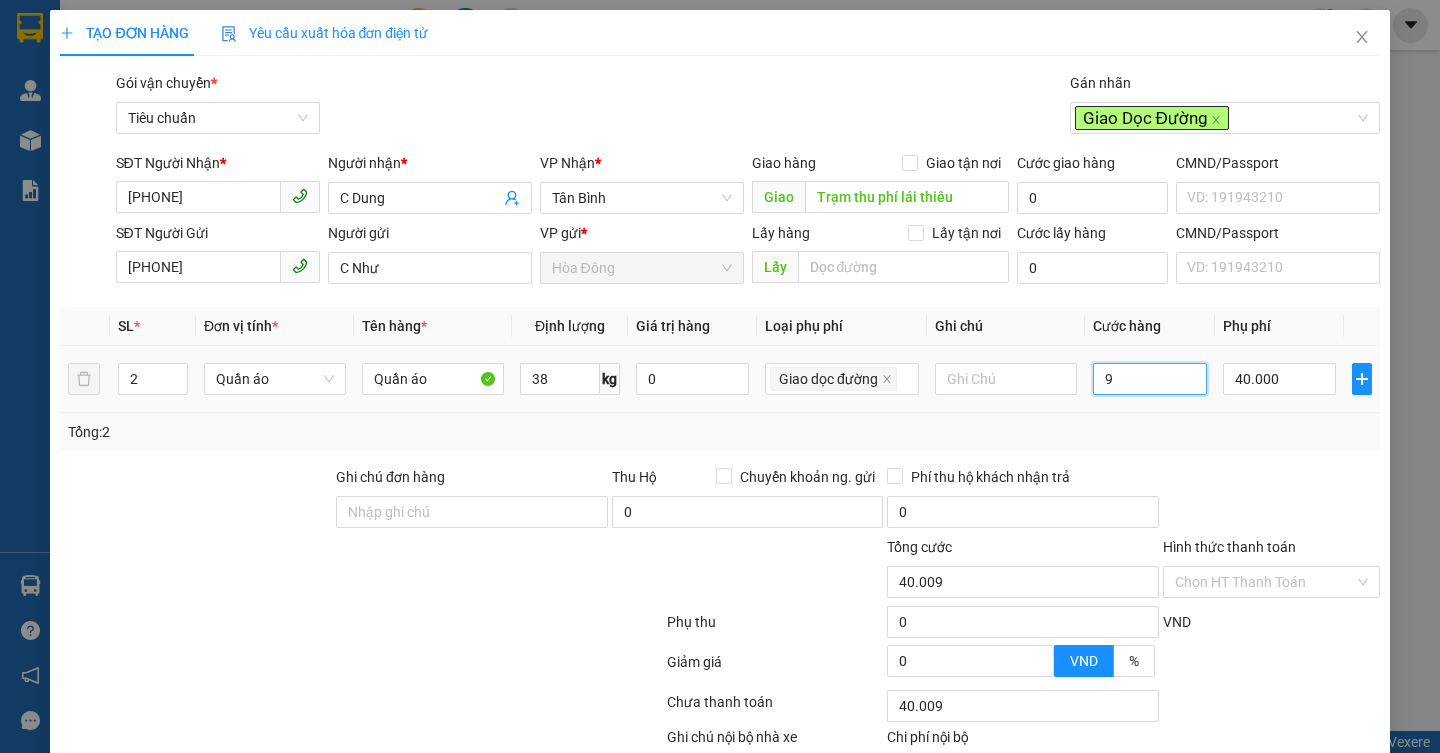 type on "90" 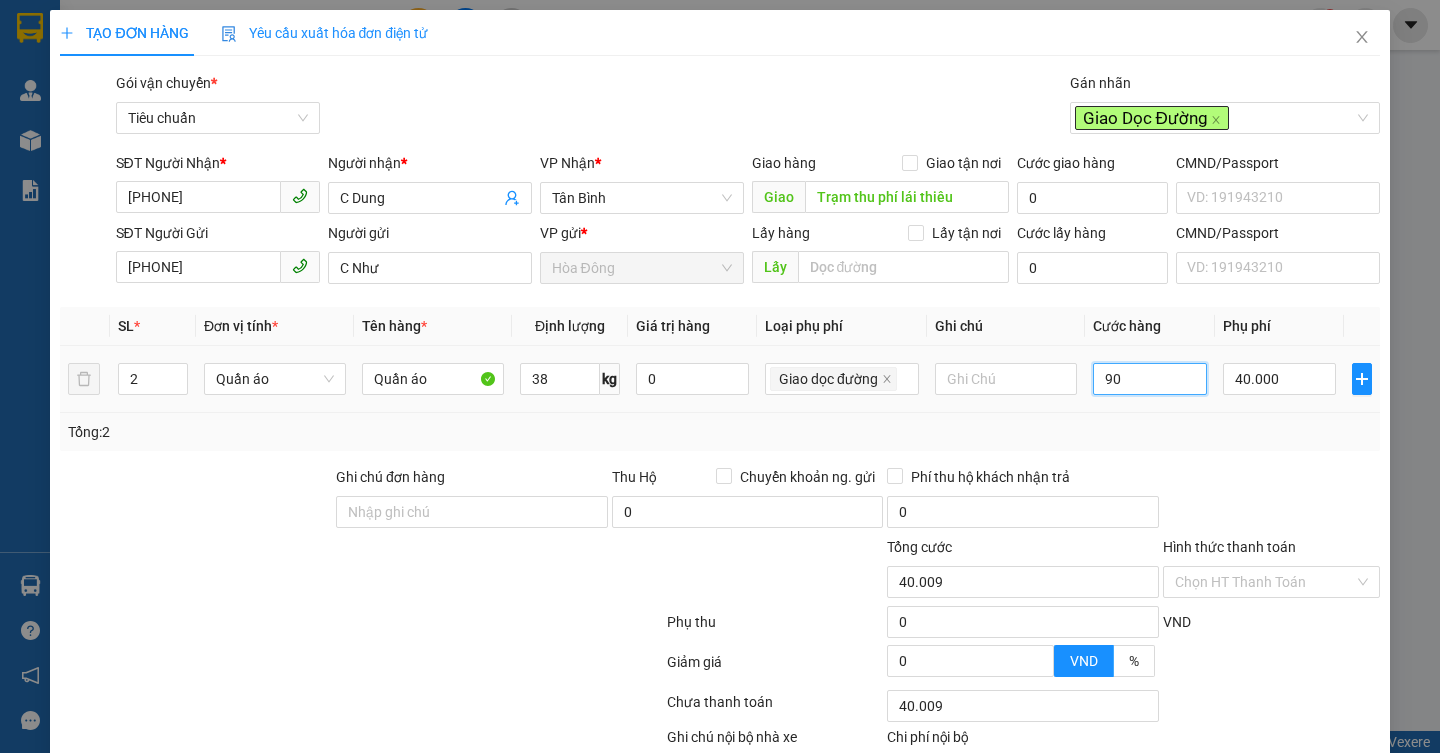 type on "40.090" 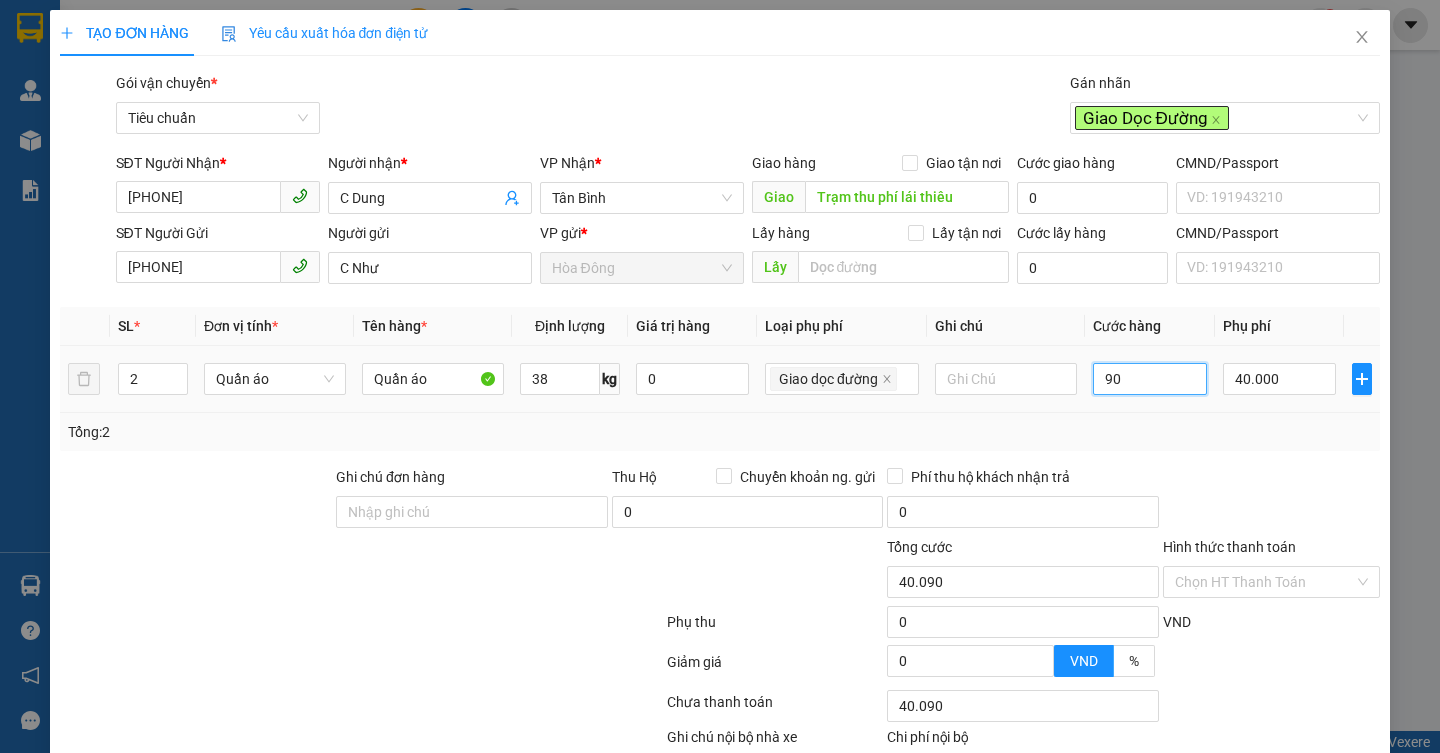 type on "90*" 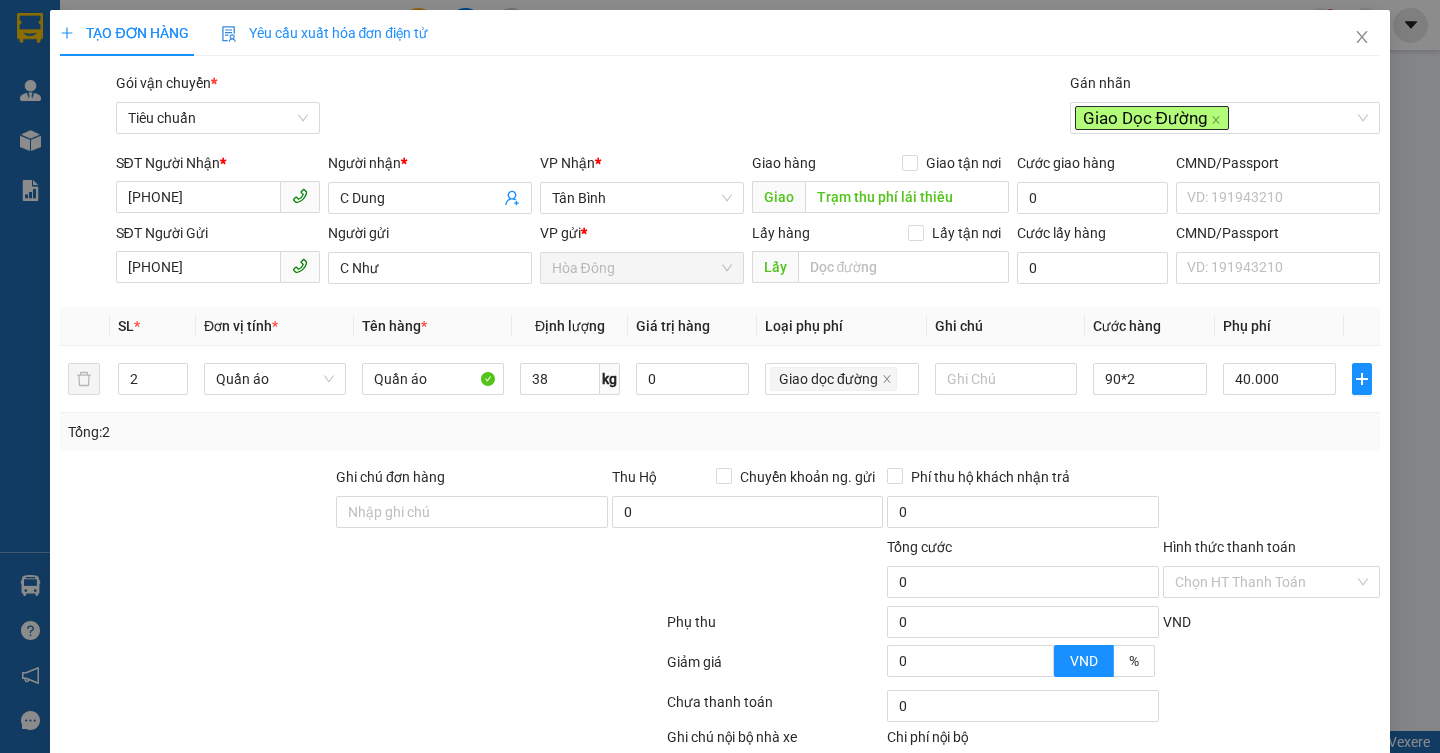 type on "180.000" 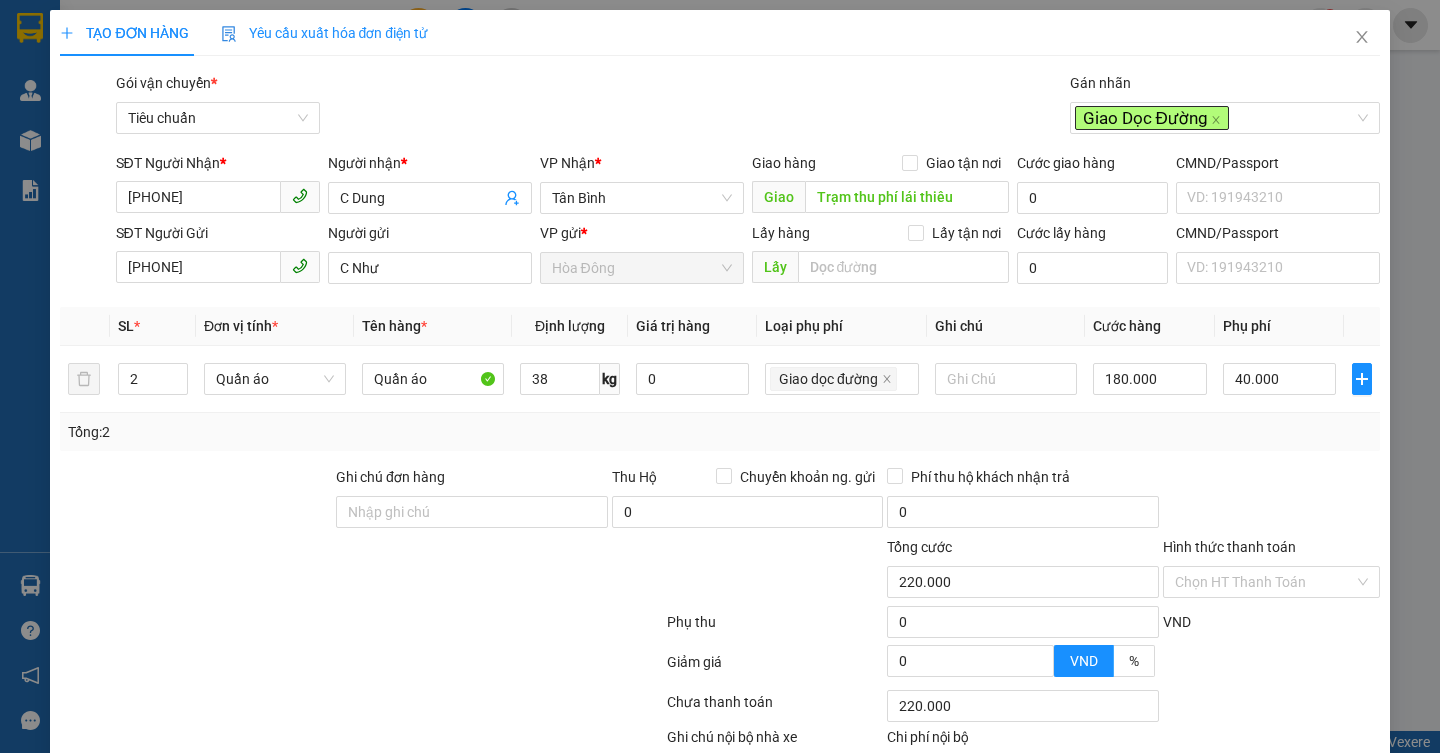 click on "Tổng:  2" at bounding box center [719, 432] 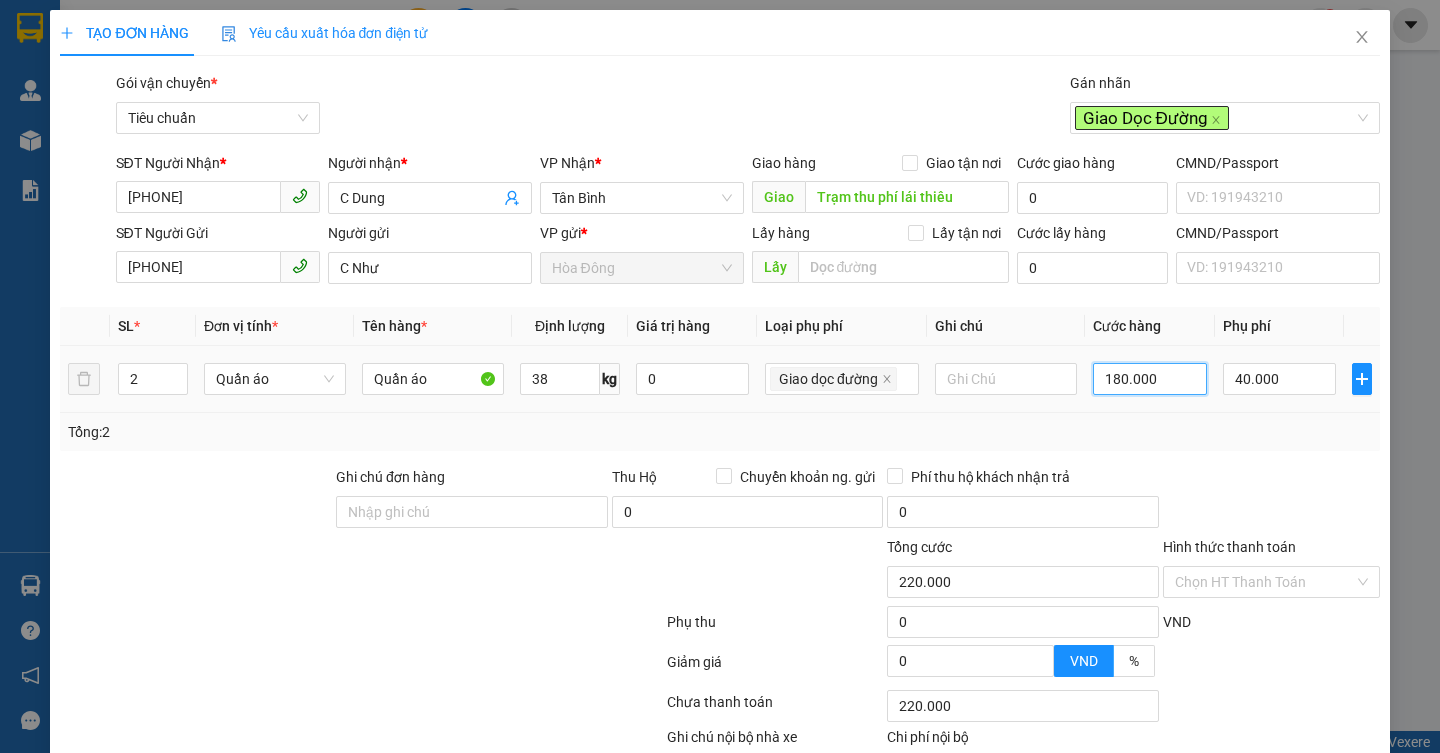 click on "180.000" at bounding box center (1150, 379) 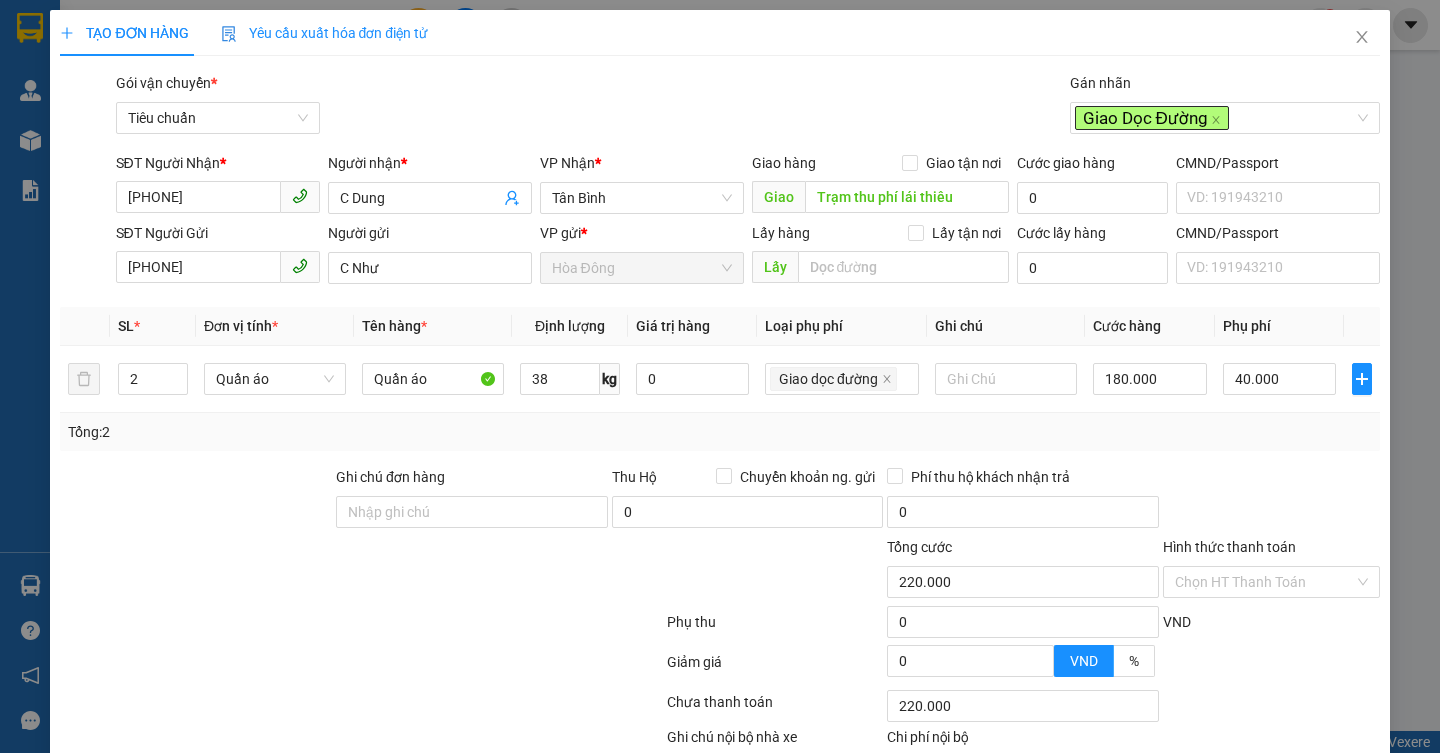 click on "SĐT Người Nhận  * [PHONE] Người nhận  * C [PERSON] VP Nhận  * Tân Bình Giao hàng Giao tận nơi Giao Trạm thu phí lái thiêu Cước giao hàng 0 CMND/Passport VD: [ID_NUMBER] SĐT Người Gửi [PHONE] Người gửi C [PERSON] VP gửi  * Hòa Đông Lấy hàng Lấy tận nơi Lấy Cước lấy hàng 0 CMND/Passport VD: [ID_NUMBER] SL  * Đơn vị tính  * Tên hàng  * Định lượng Giá trị hàng Loại phụ phí Ghi chú Cước hàng Phụ phí                       2 Quần áo Quần áo 38 kg 0 Giao dọc đường   180.000 40.000 Tổng:  2 Ghi chú đơn hàng Thu Hộ Chuyển khoản ng. gửi 0 Phí thu hộ khách nhận trả 0 Tổng cước 220.000 Hình thức thanh toán Chọn HT Thanh Toán Phụ thu 0 VND Giảm giá 0 VND % Discount 0 Số tiền thu trước 0 0" at bounding box center [719, 453] 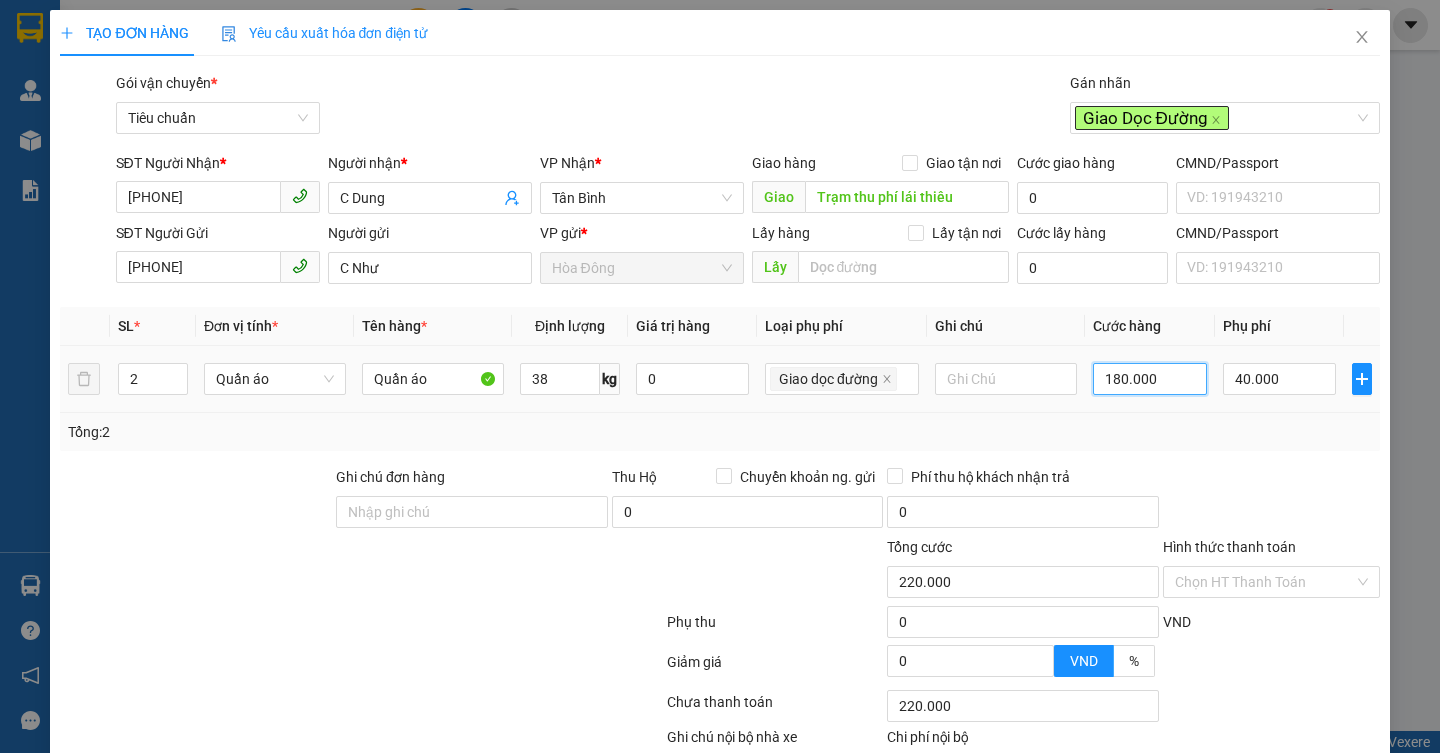 click on "180.000" at bounding box center (1150, 379) 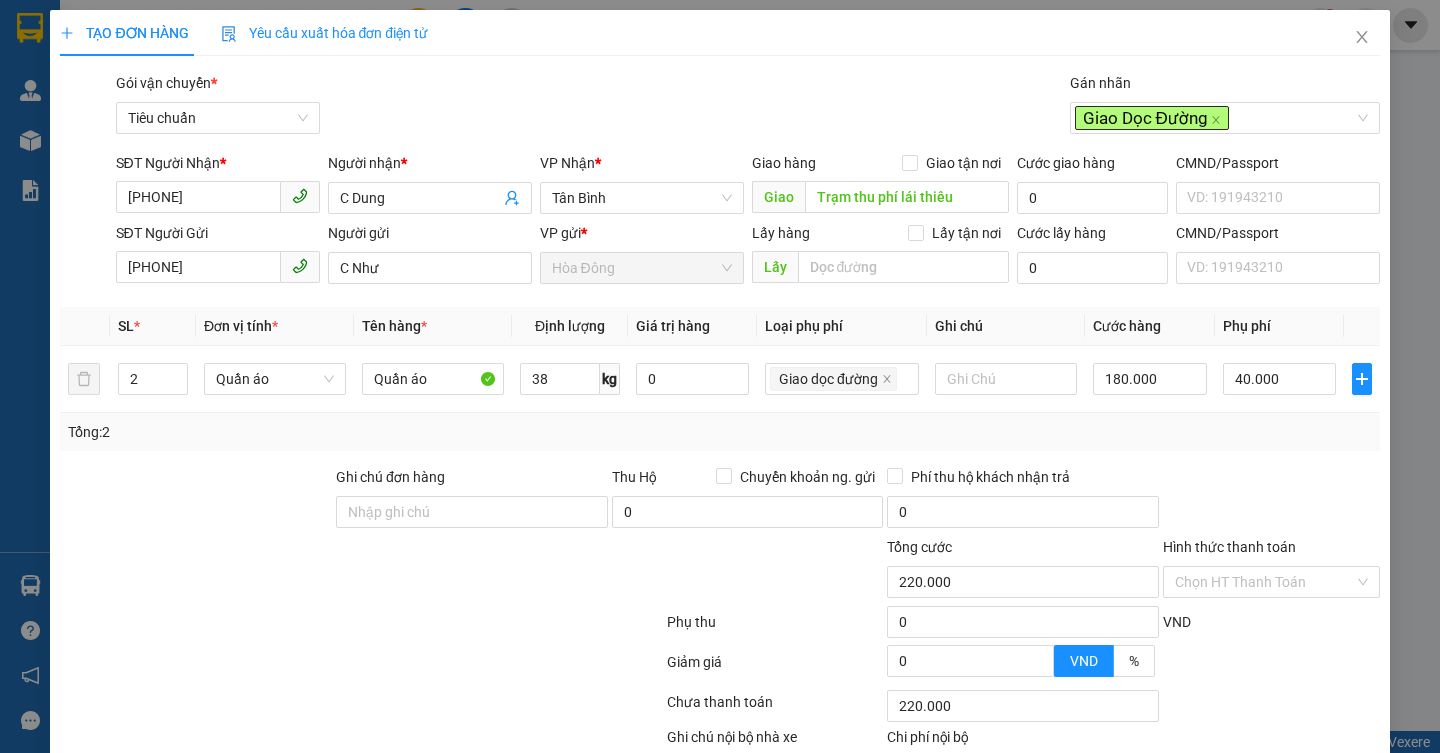 click on "Tổng:  2" at bounding box center (719, 432) 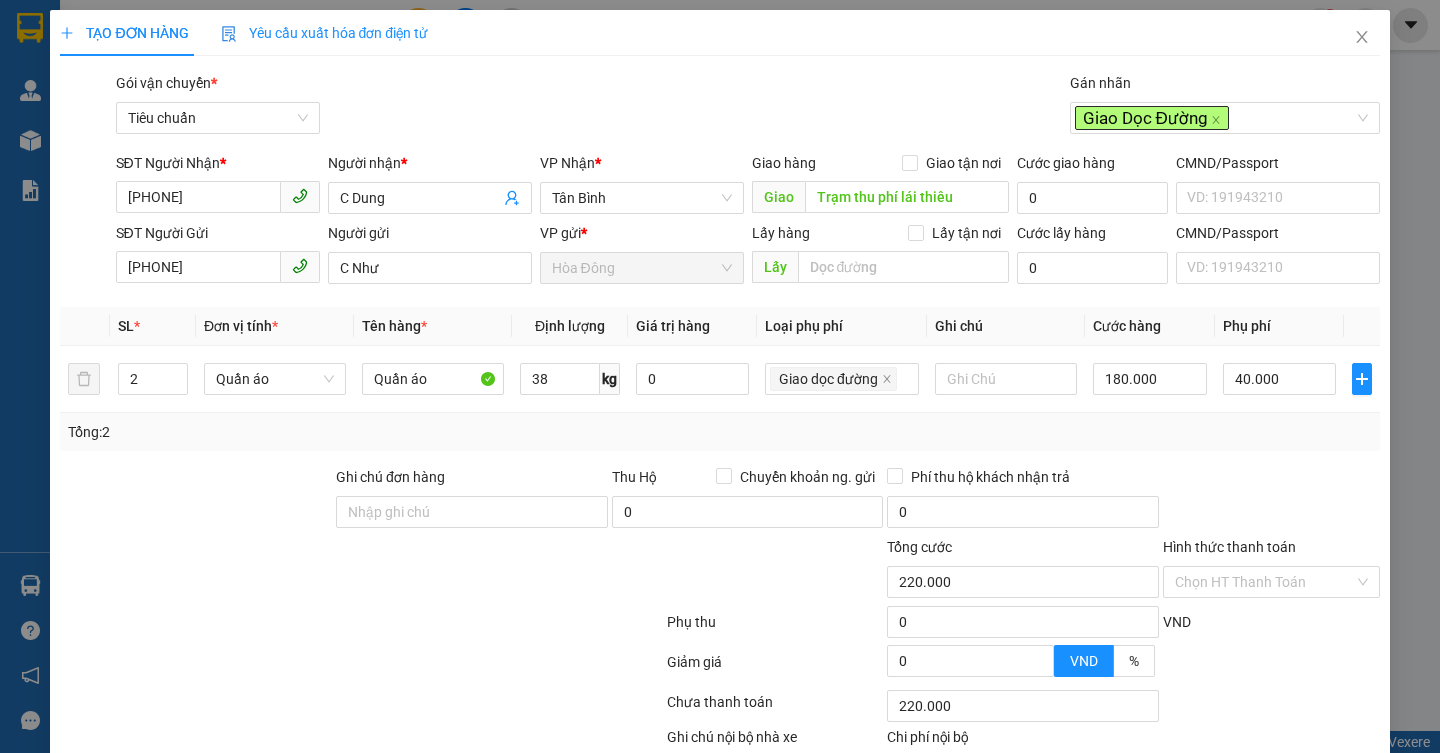 click on "Tổng:  2" at bounding box center [719, 432] 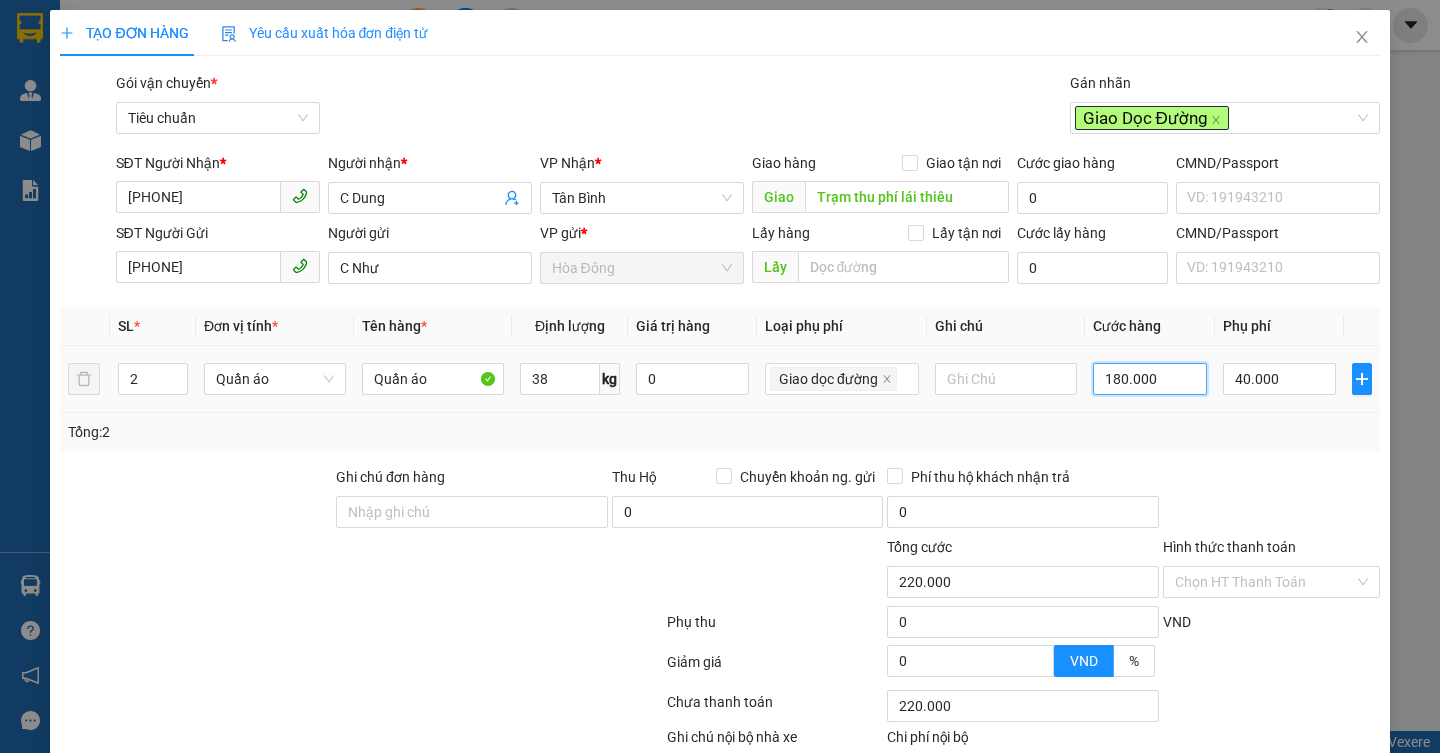 click on "180.000" at bounding box center [1150, 379] 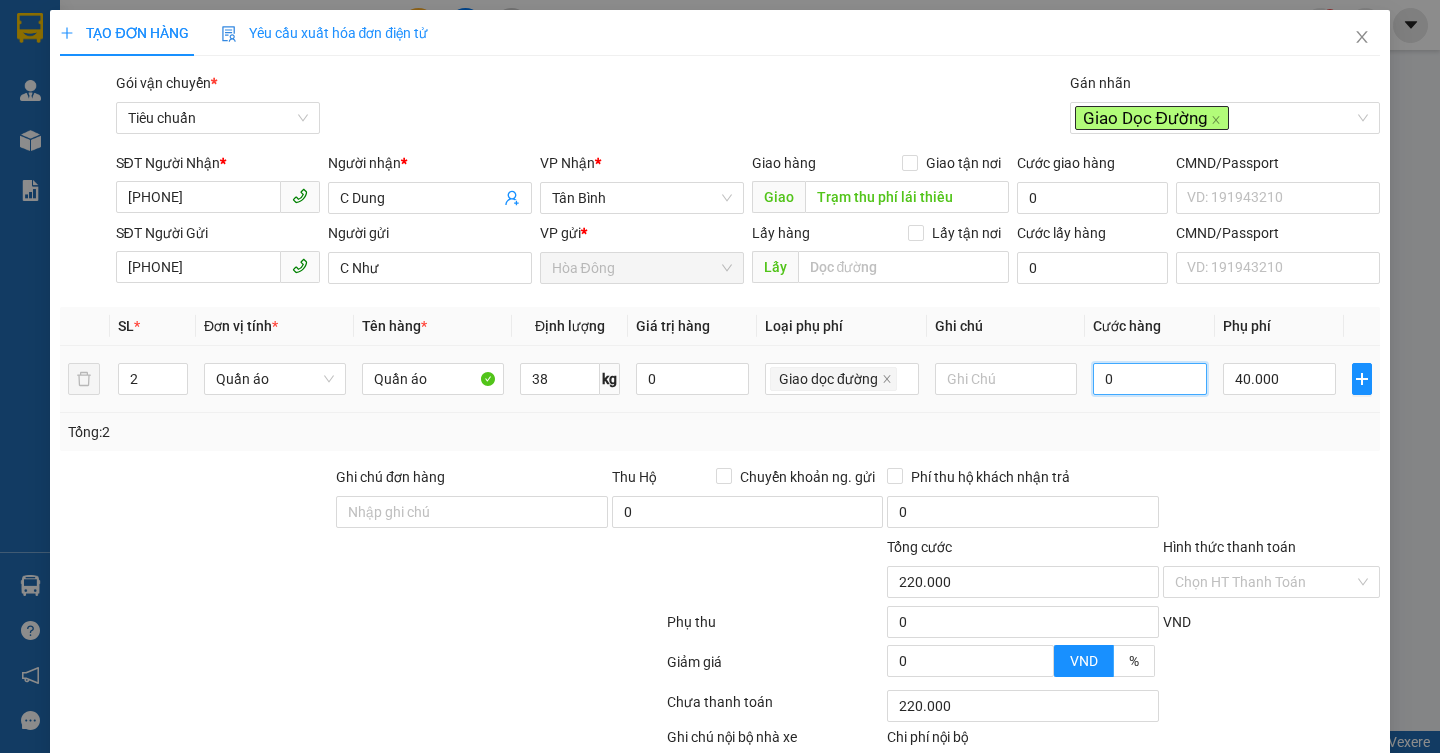type on "40.000" 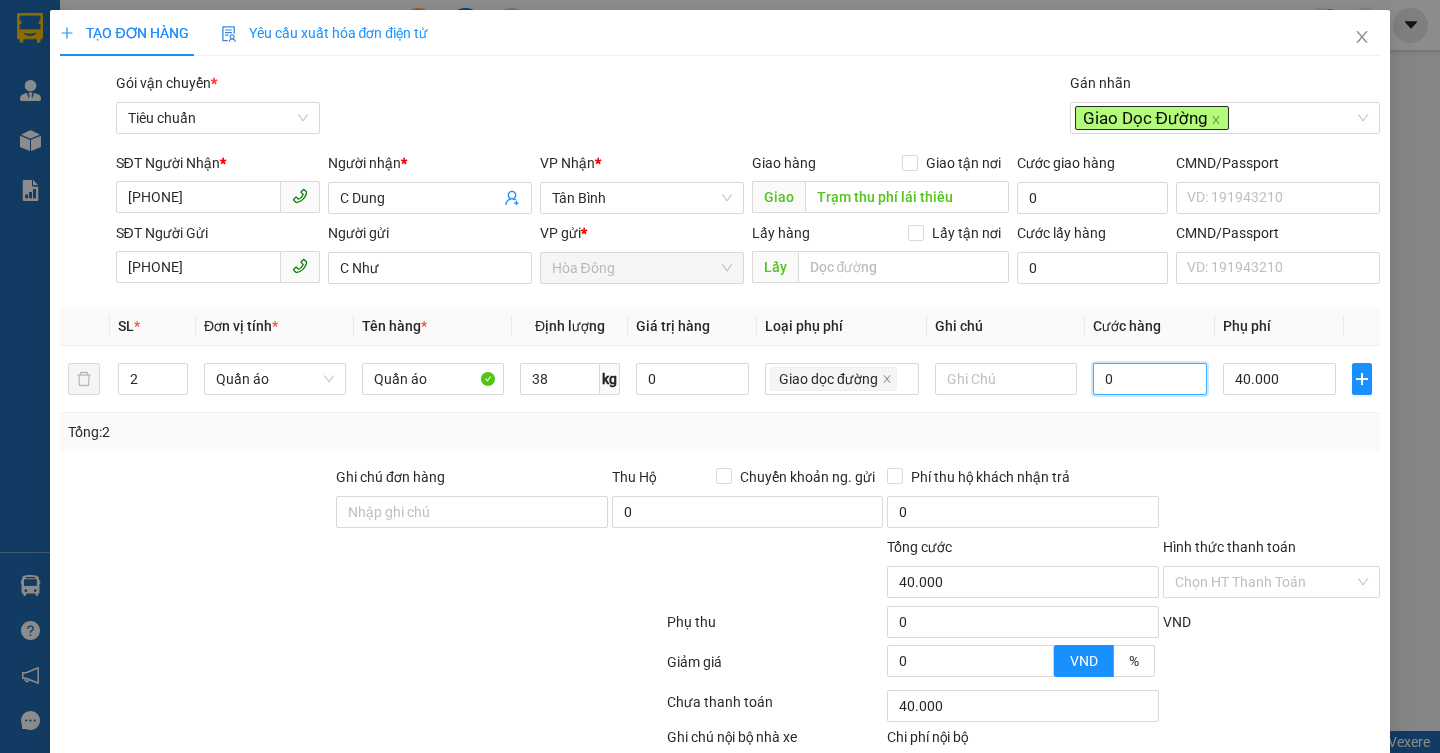 type on "0" 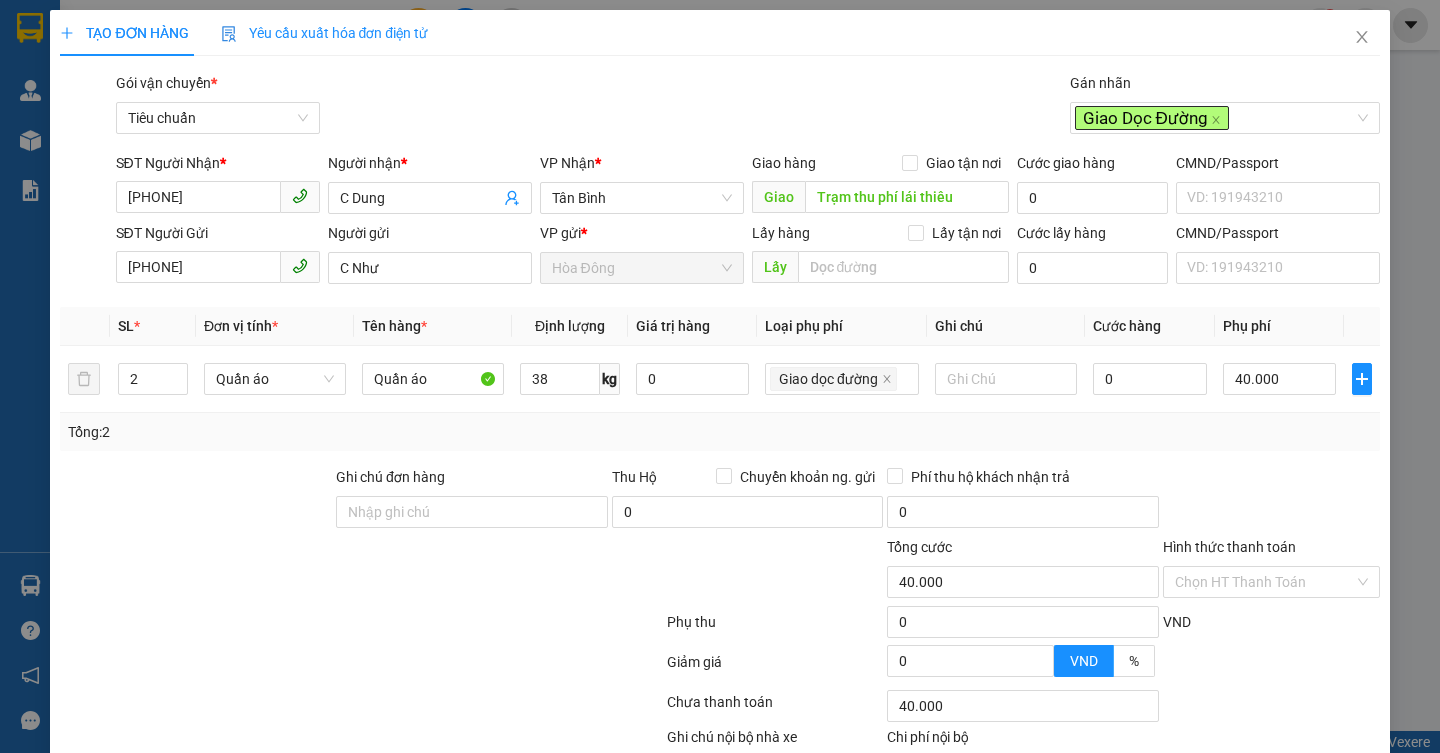 click on "Tổng:  2" at bounding box center (719, 432) 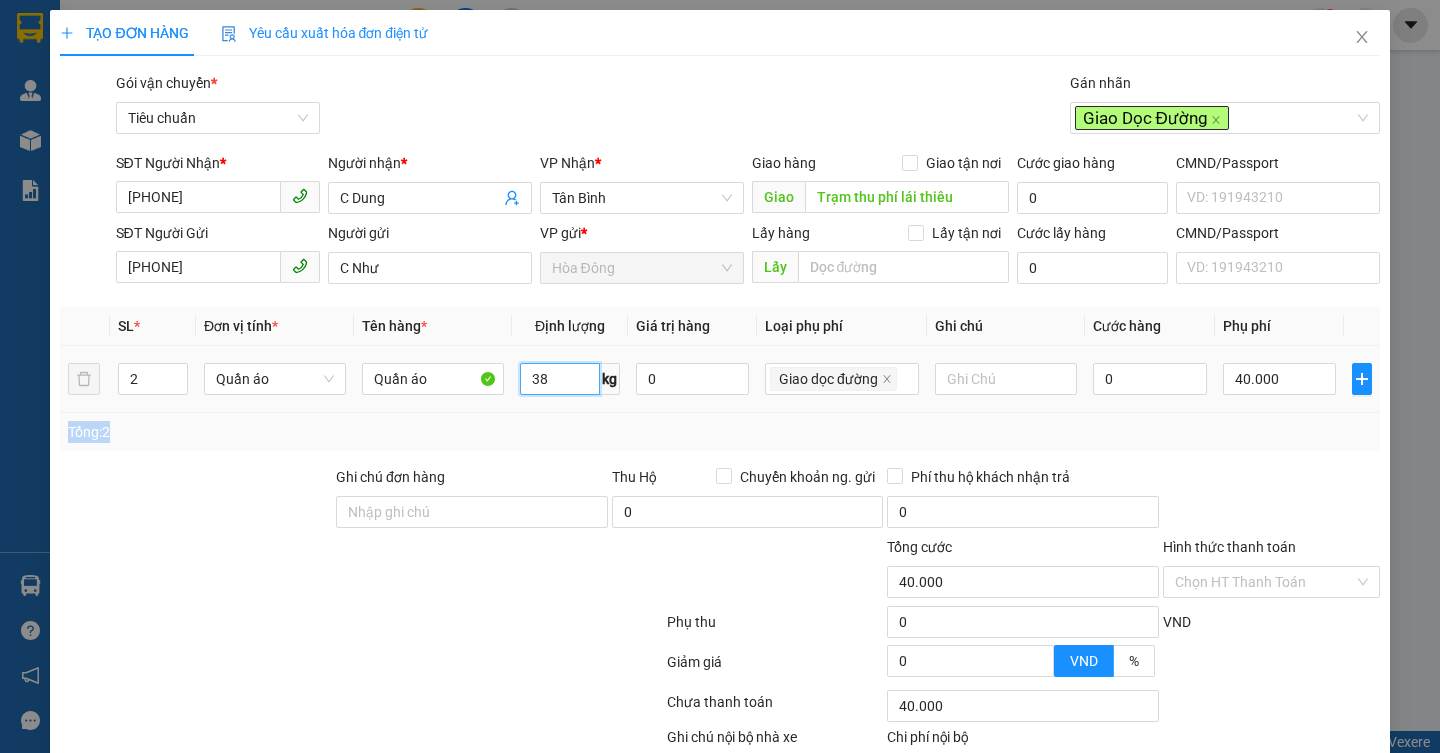 click on "38" at bounding box center (559, 379) 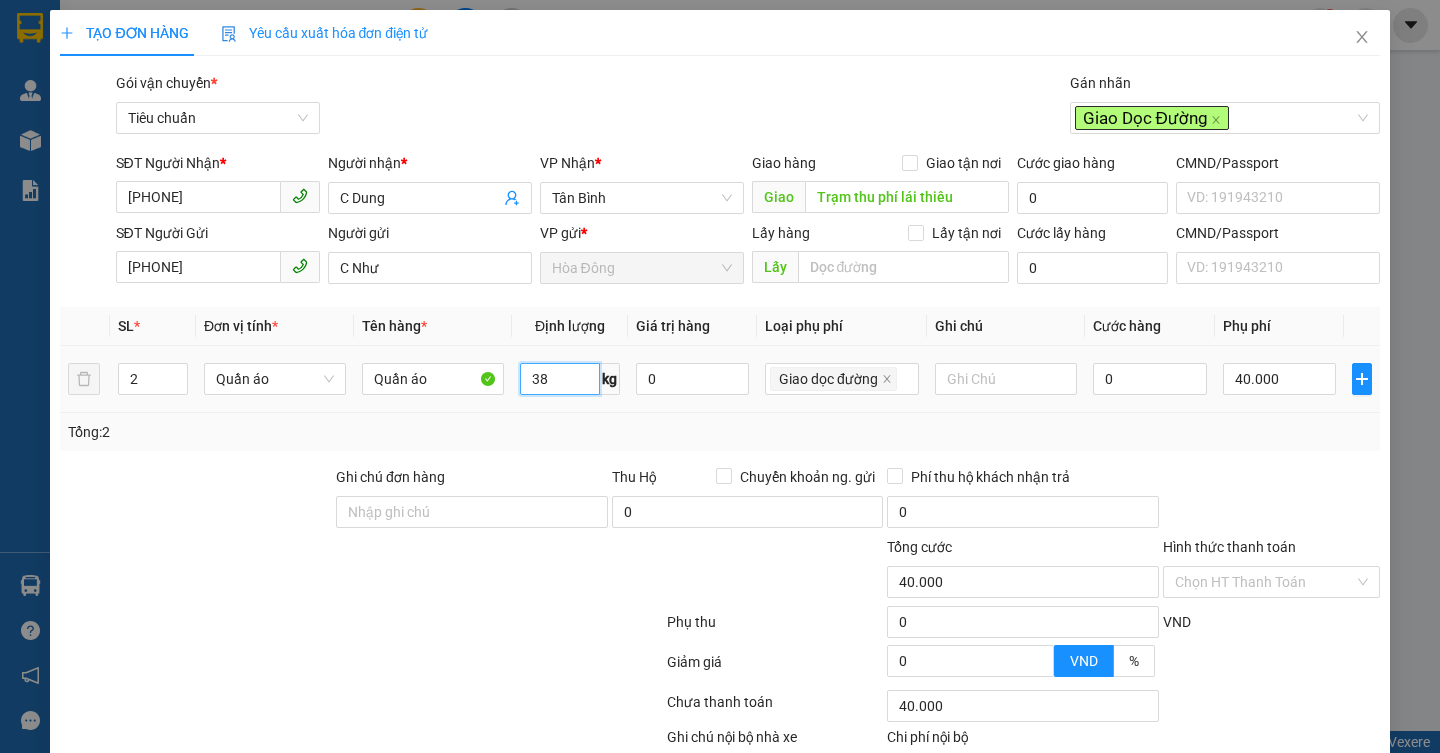 click on "38" at bounding box center [559, 379] 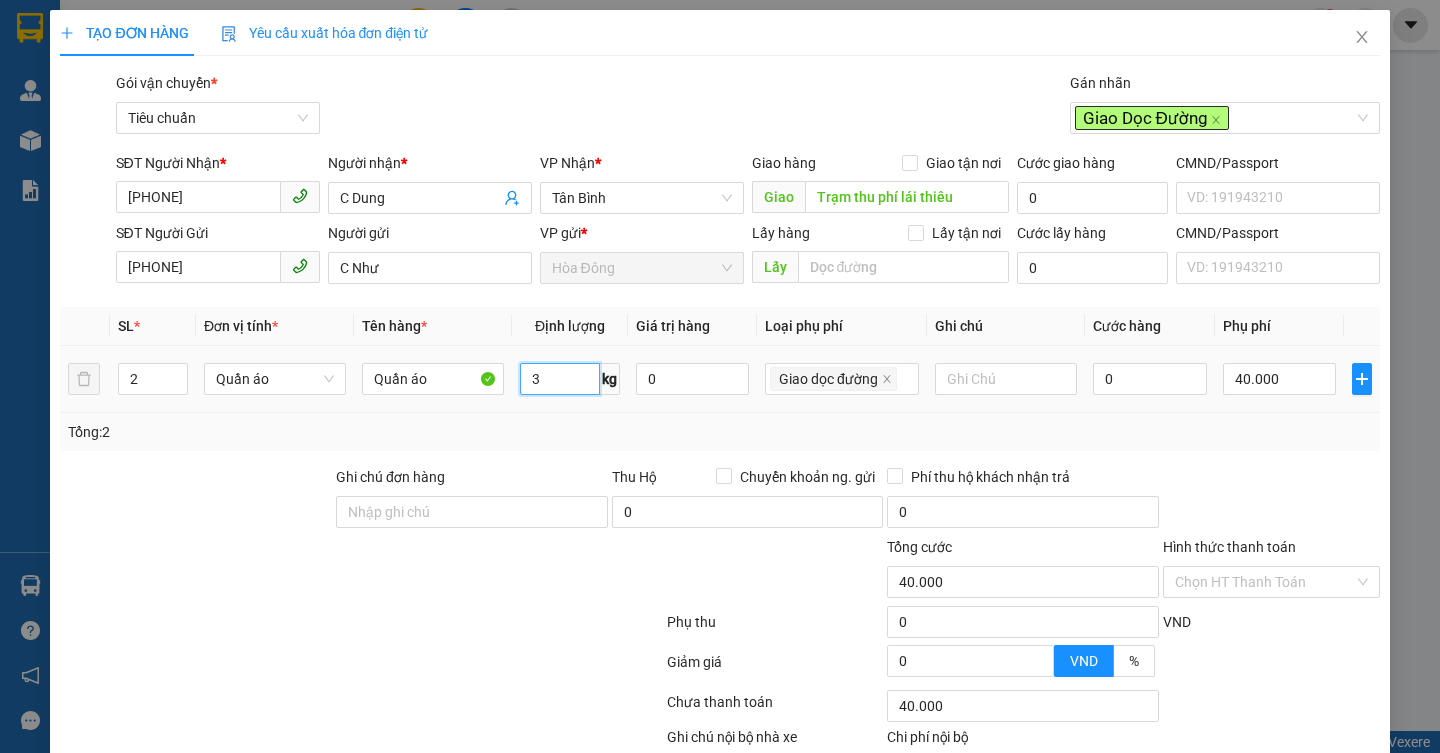 type on "38" 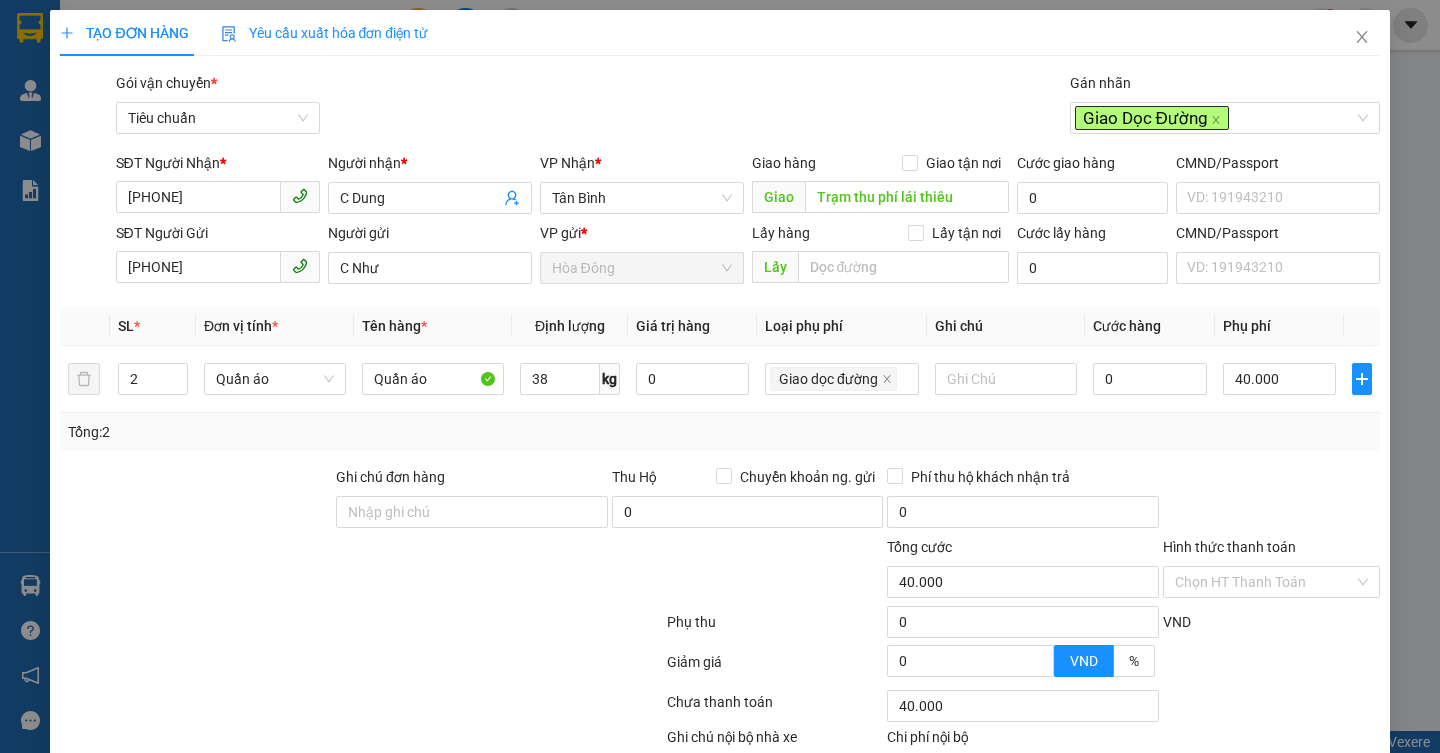 drag, startPoint x: 484, startPoint y: 598, endPoint x: 1110, endPoint y: 386, distance: 660.9236 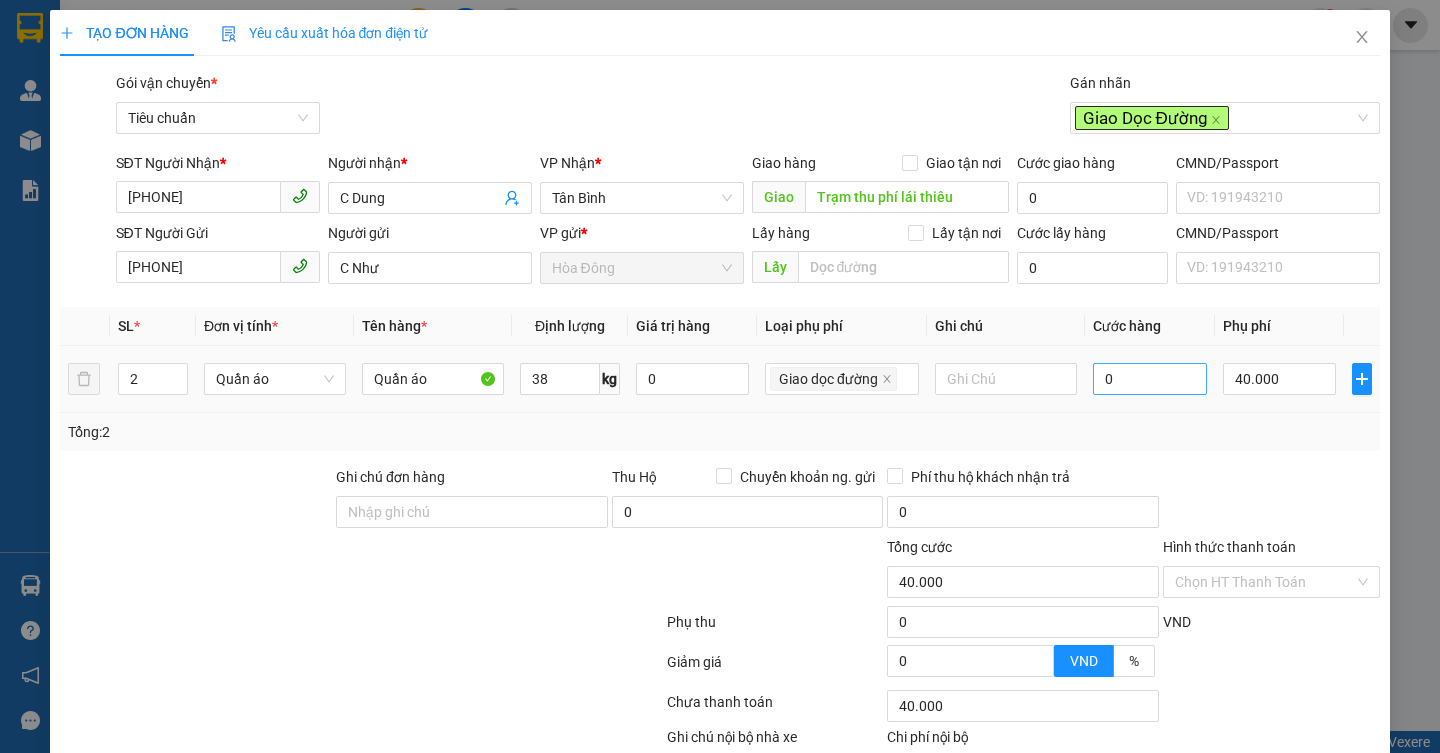 type on "75.000" 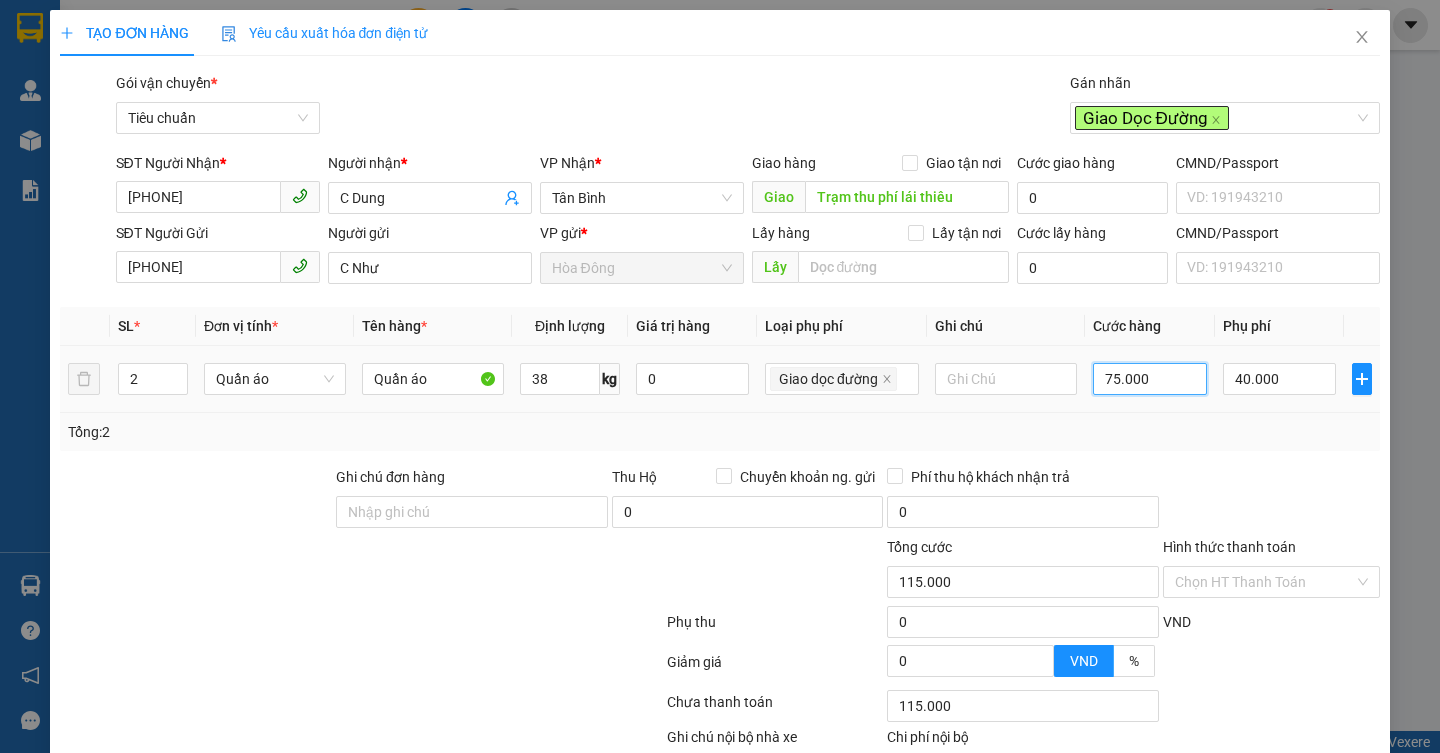 click on "75.000" at bounding box center [1150, 379] 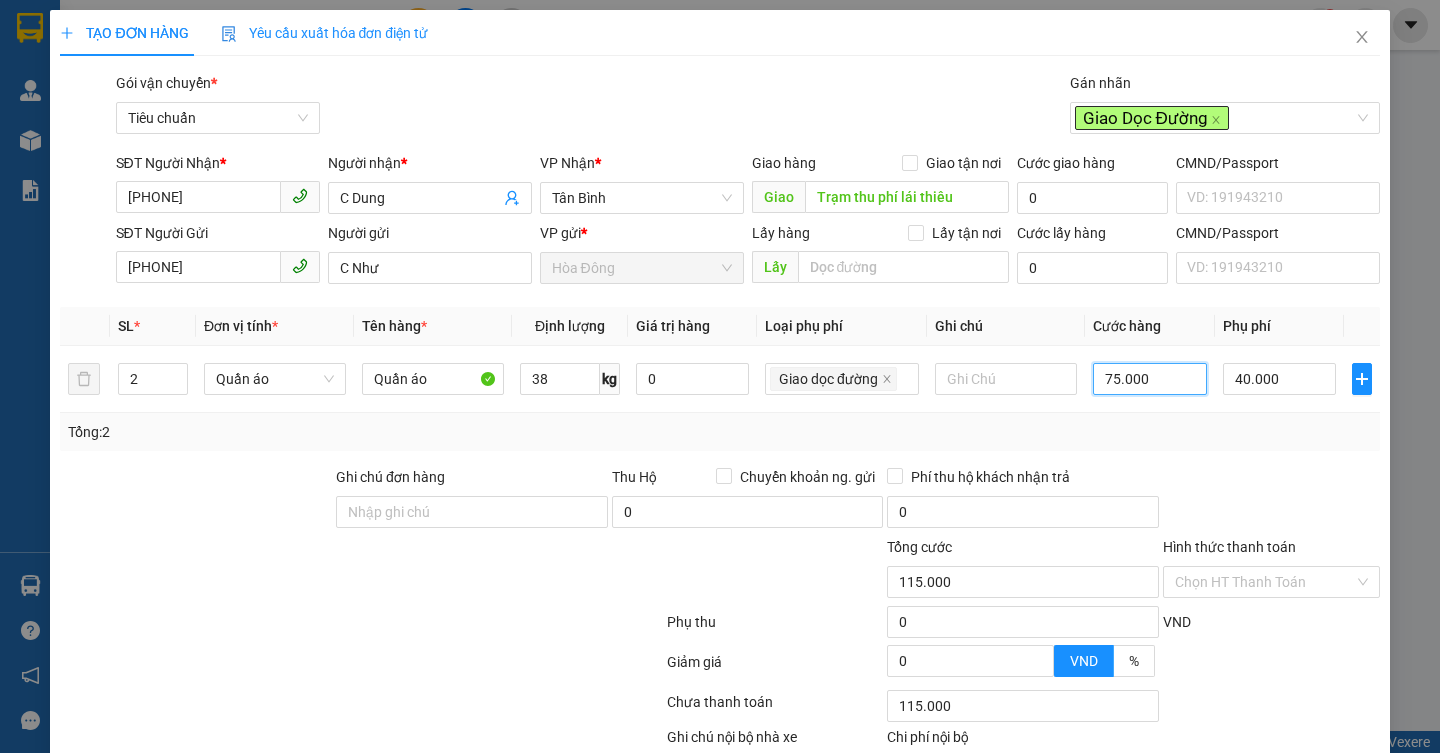 type on "1" 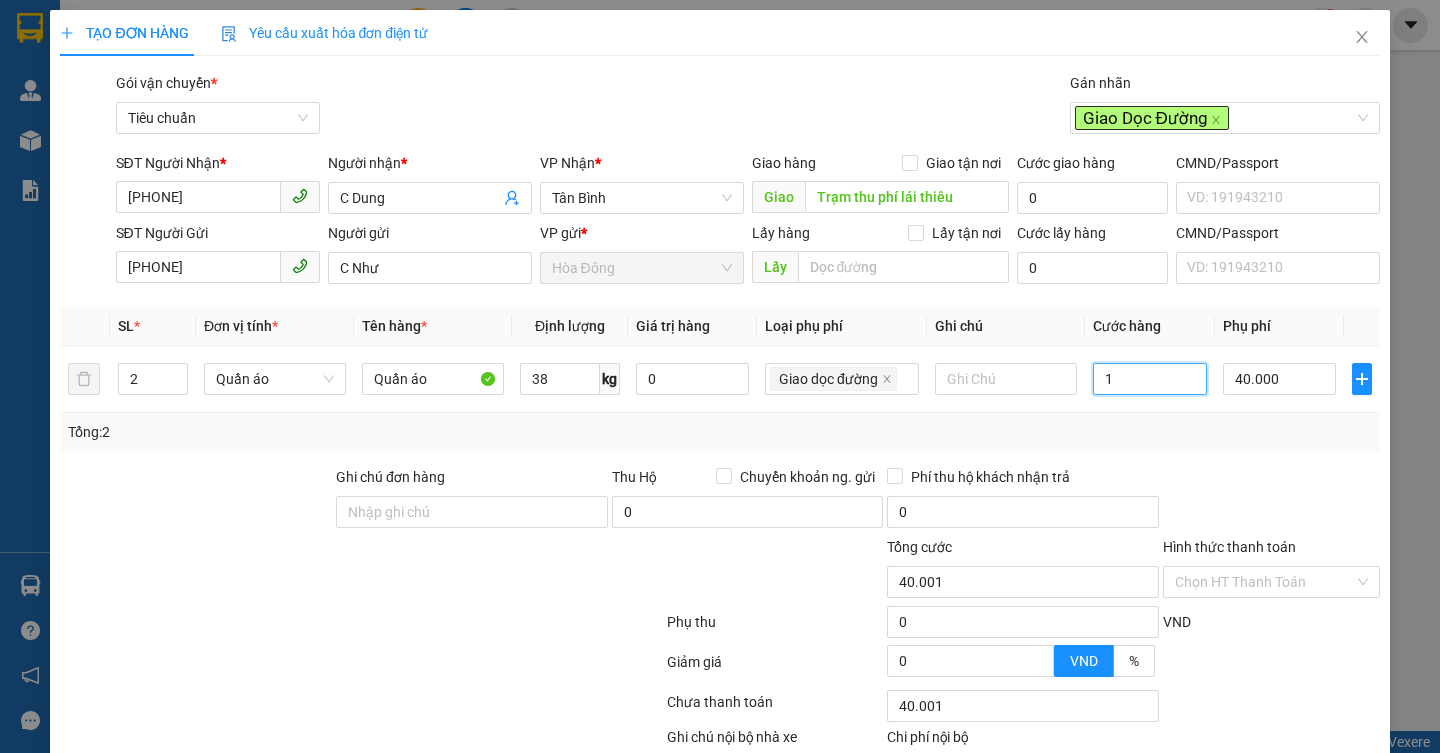 type on "16" 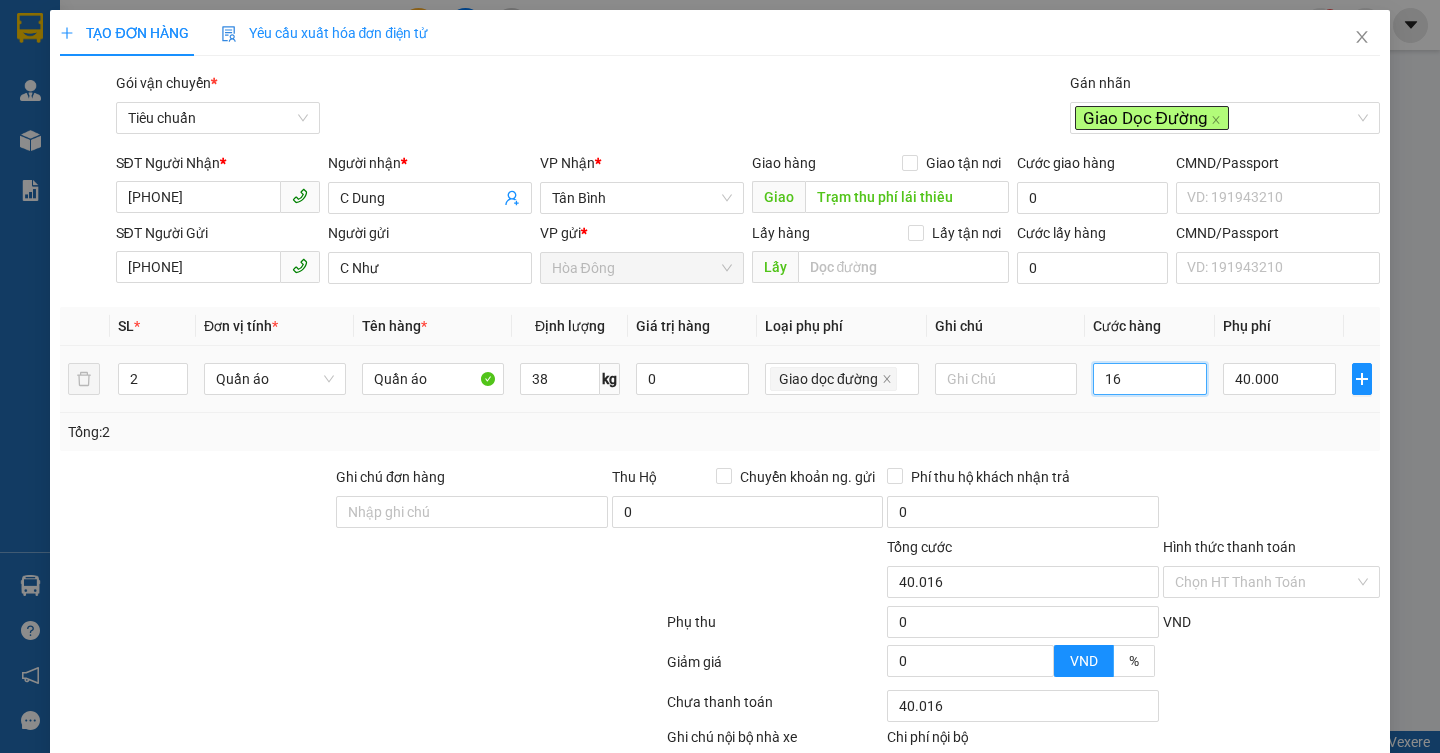 type on "160" 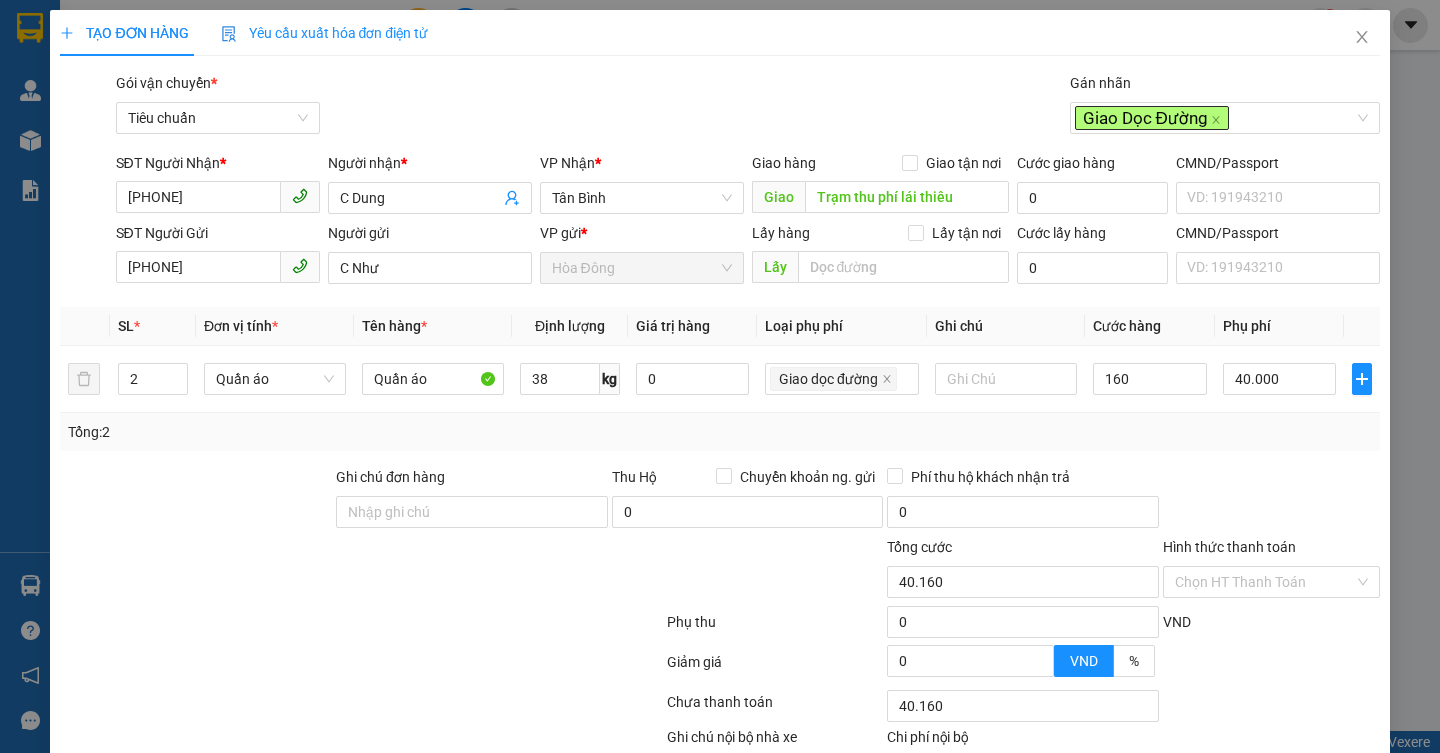 click at bounding box center (1271, 501) 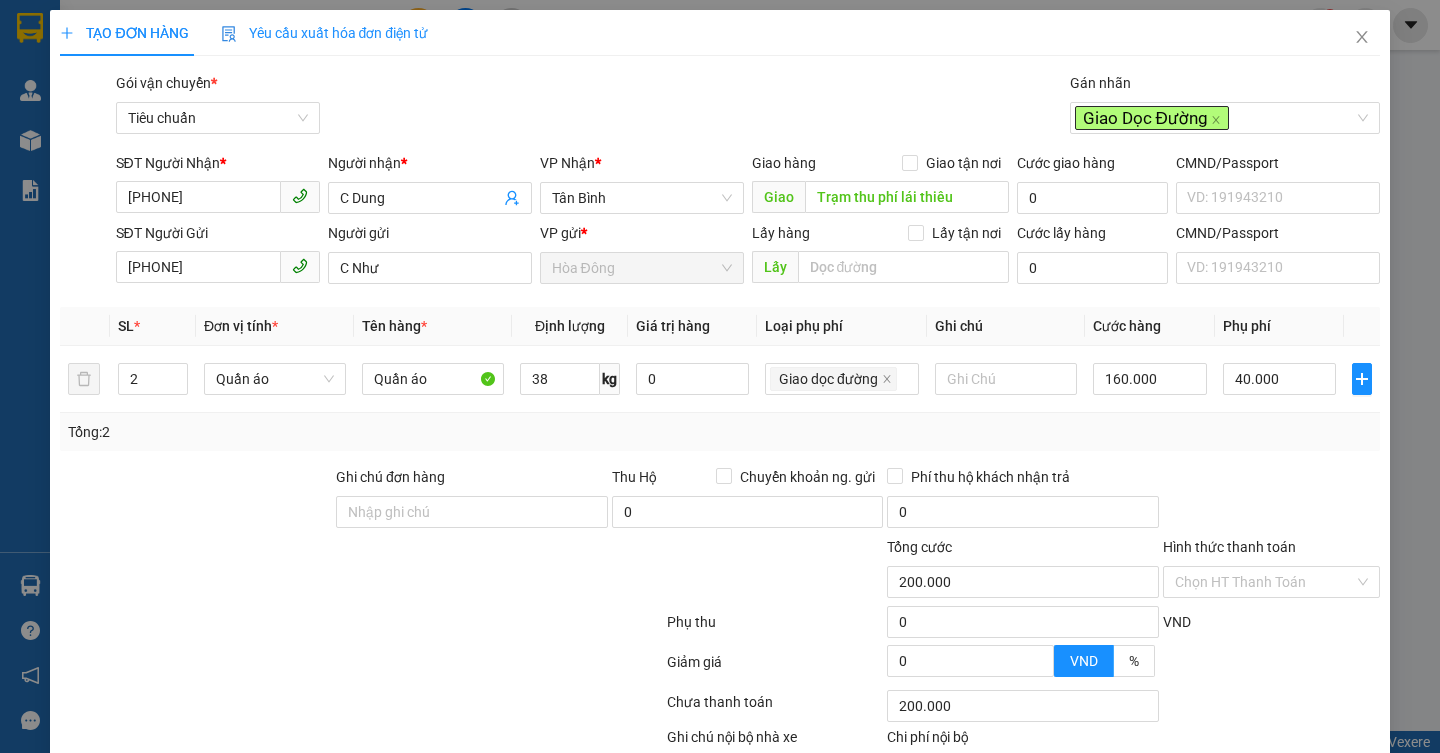 click at bounding box center [1271, 501] 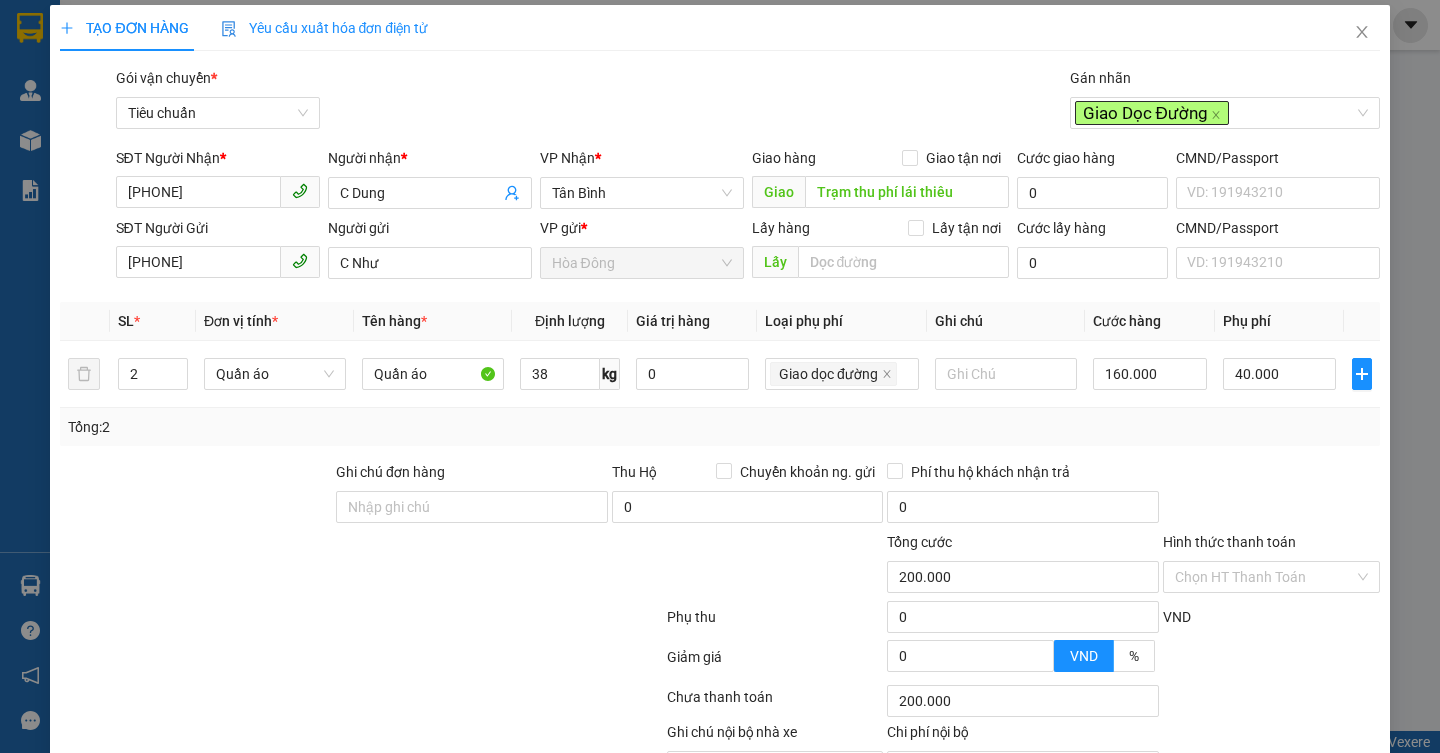 scroll, scrollTop: 0, scrollLeft: 0, axis: both 